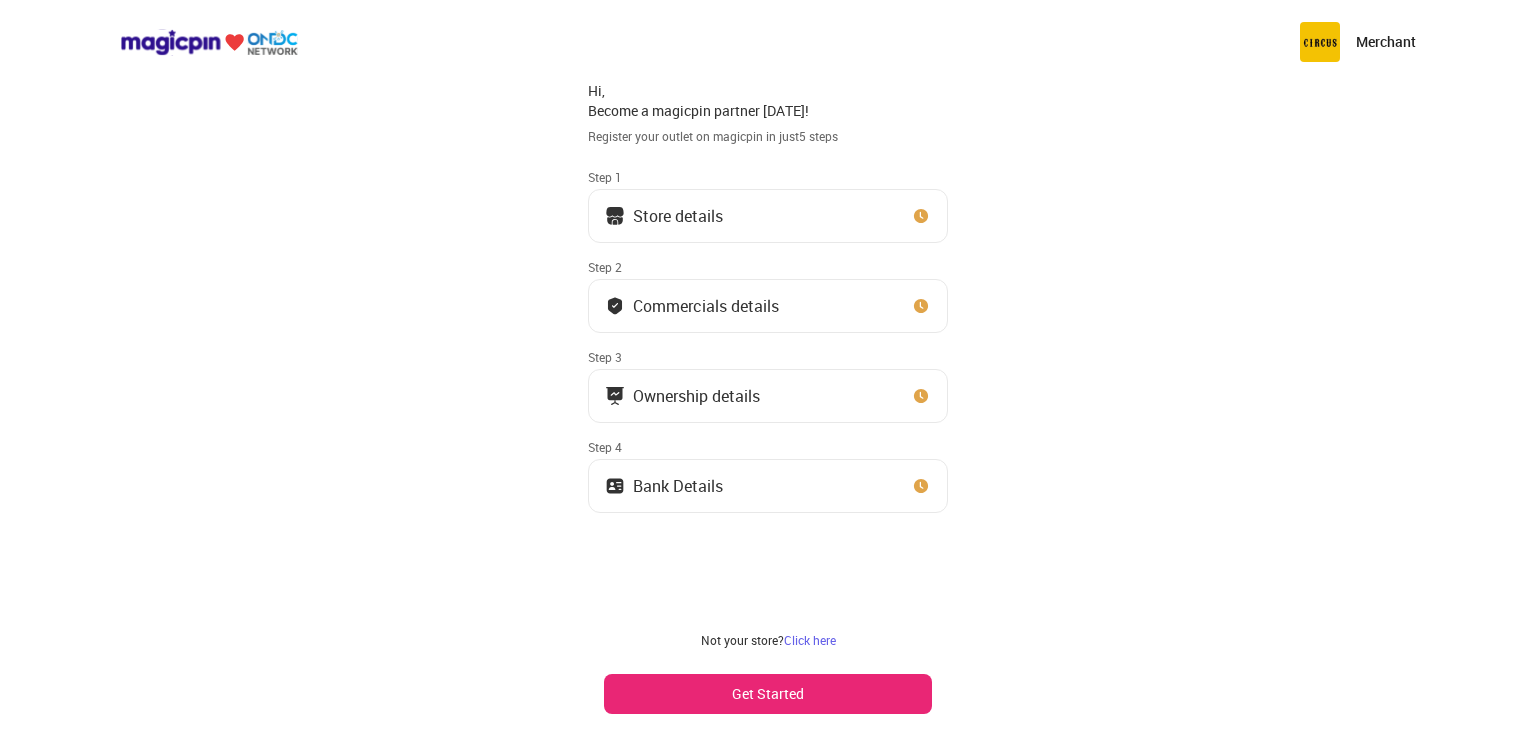 scroll, scrollTop: 0, scrollLeft: 0, axis: both 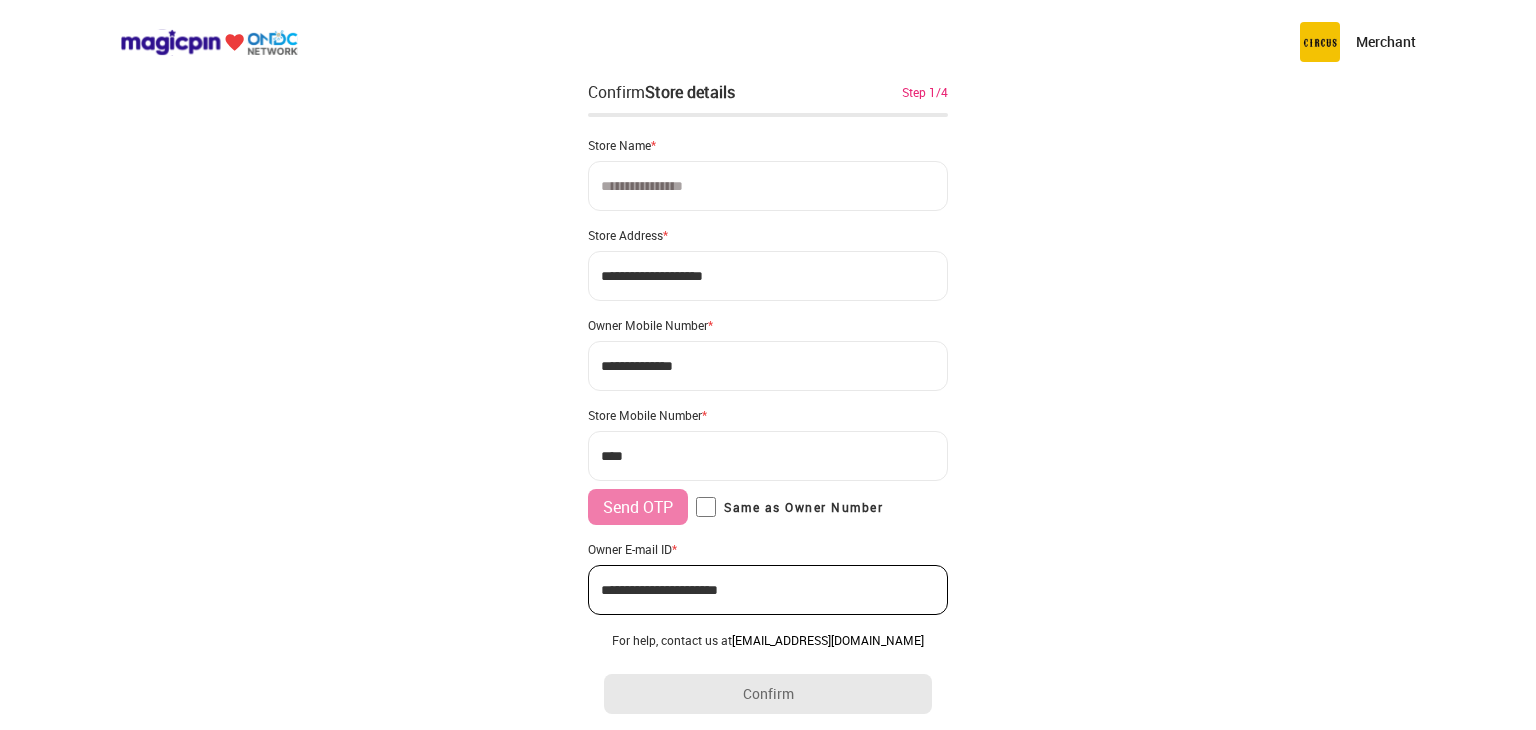 click at bounding box center [768, 186] 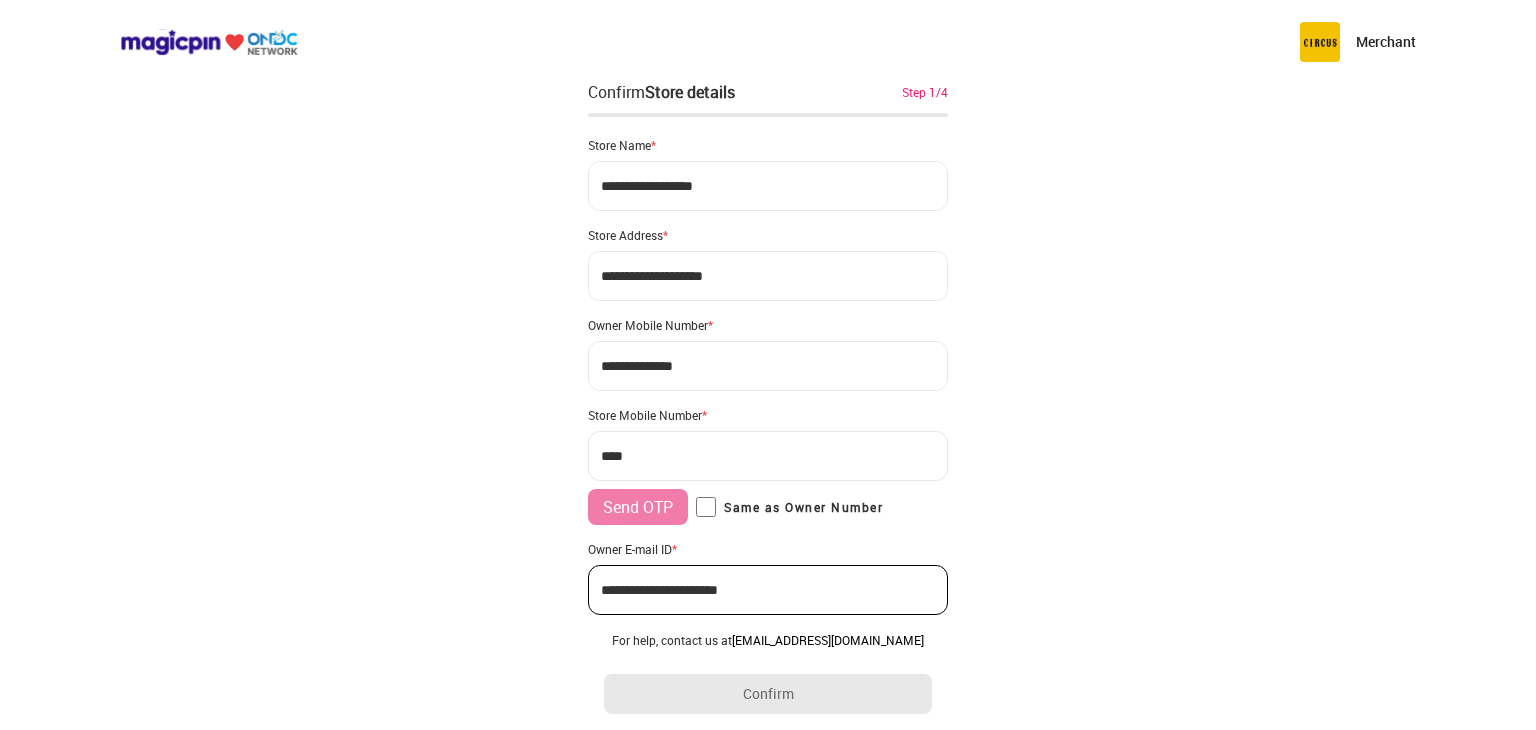 type on "**********" 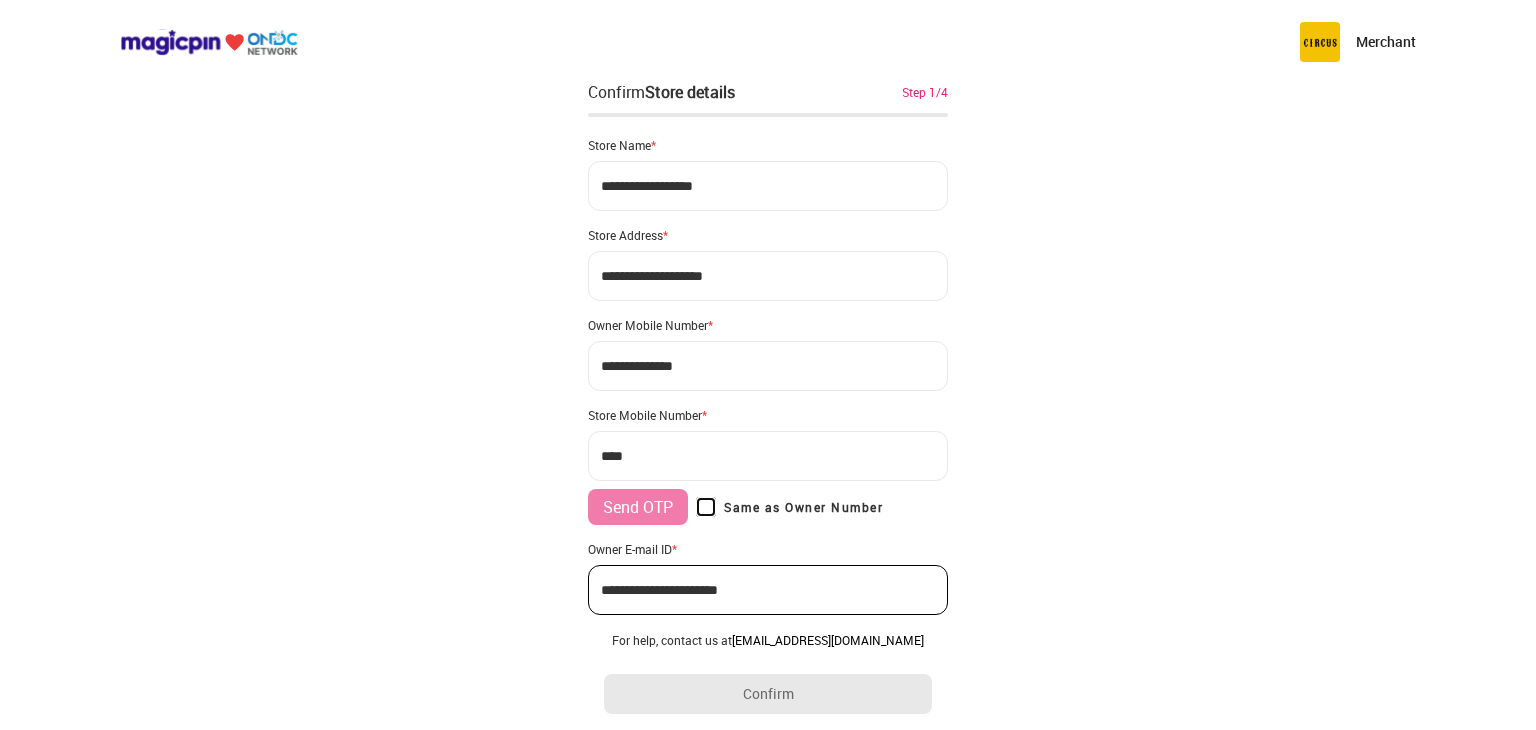 type on "**********" 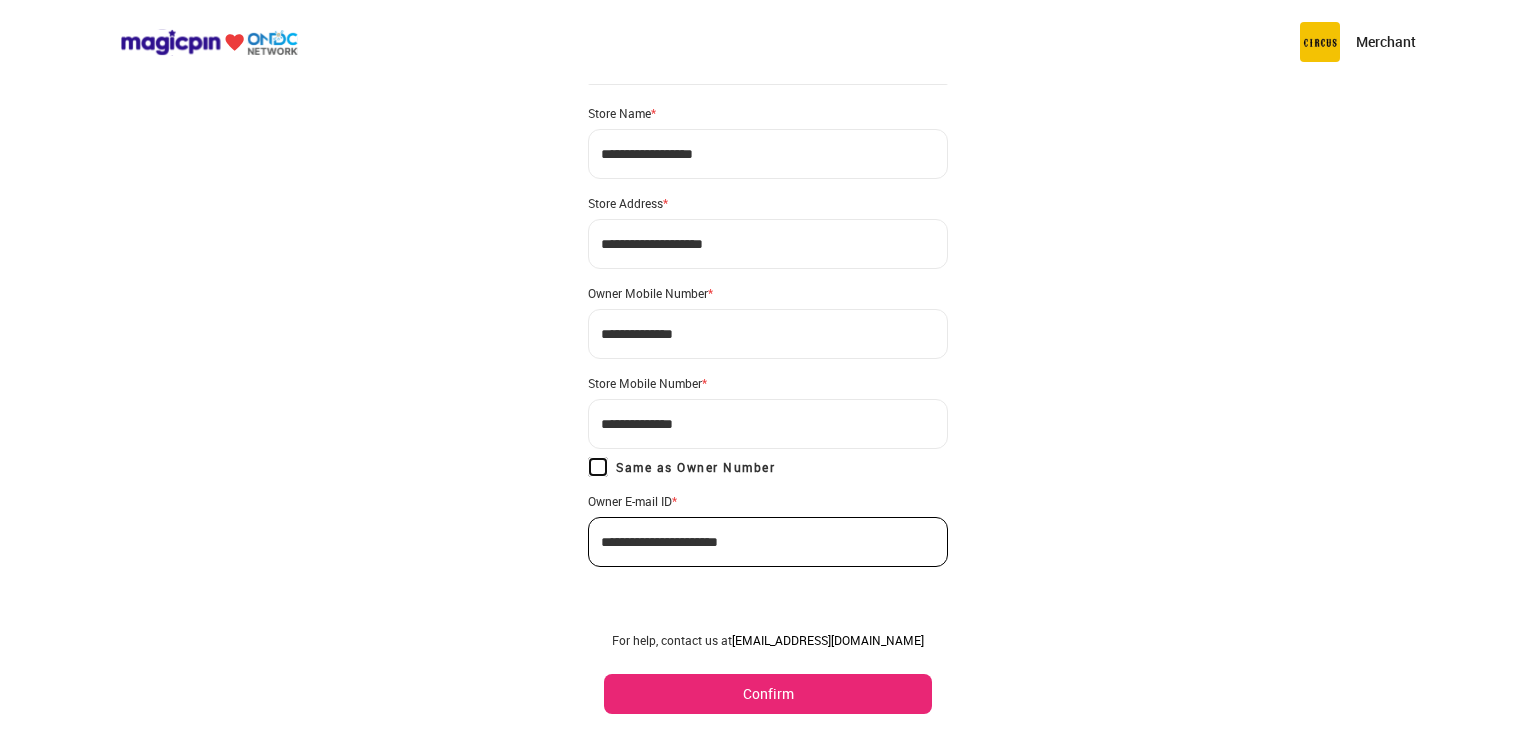scroll, scrollTop: 47, scrollLeft: 0, axis: vertical 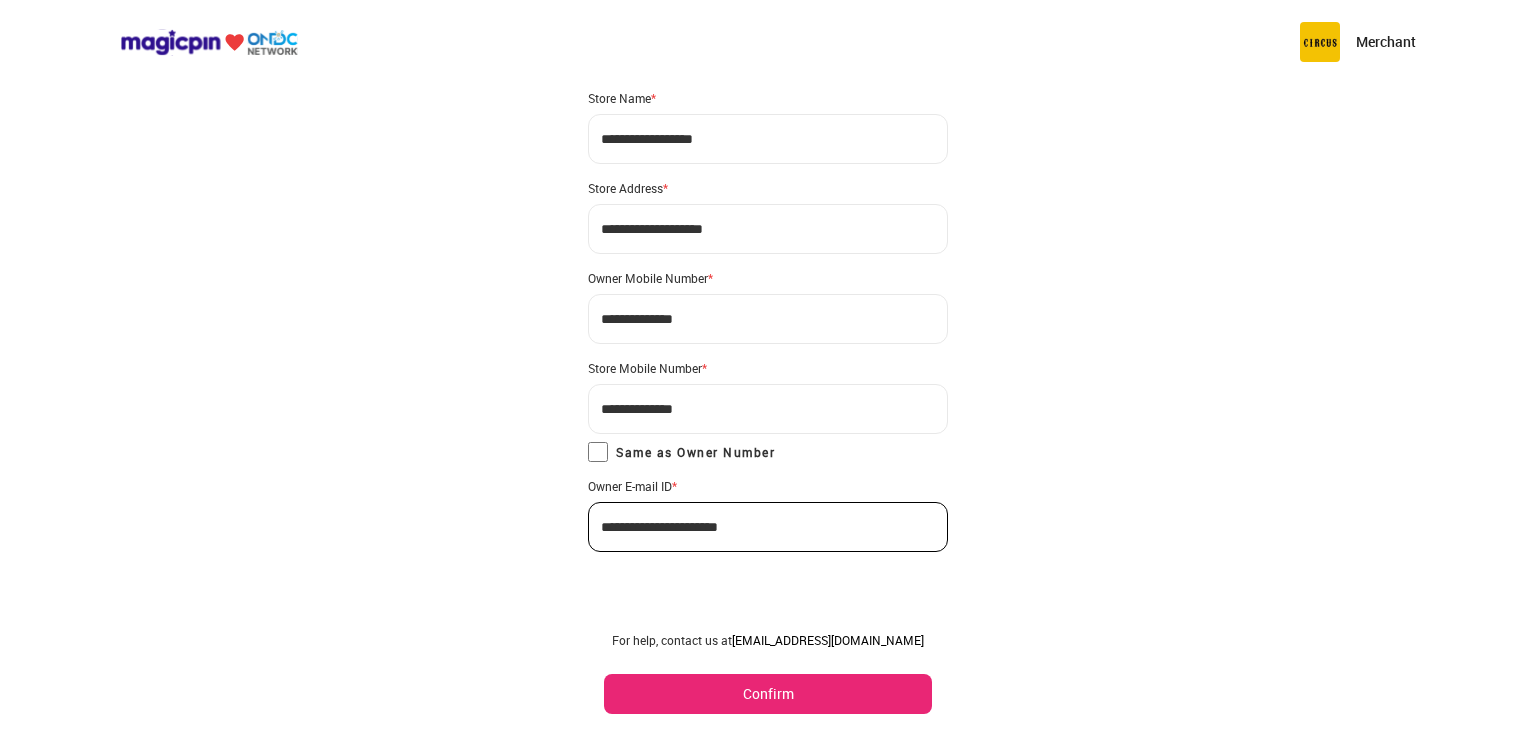 click on "**********" at bounding box center [768, 229] 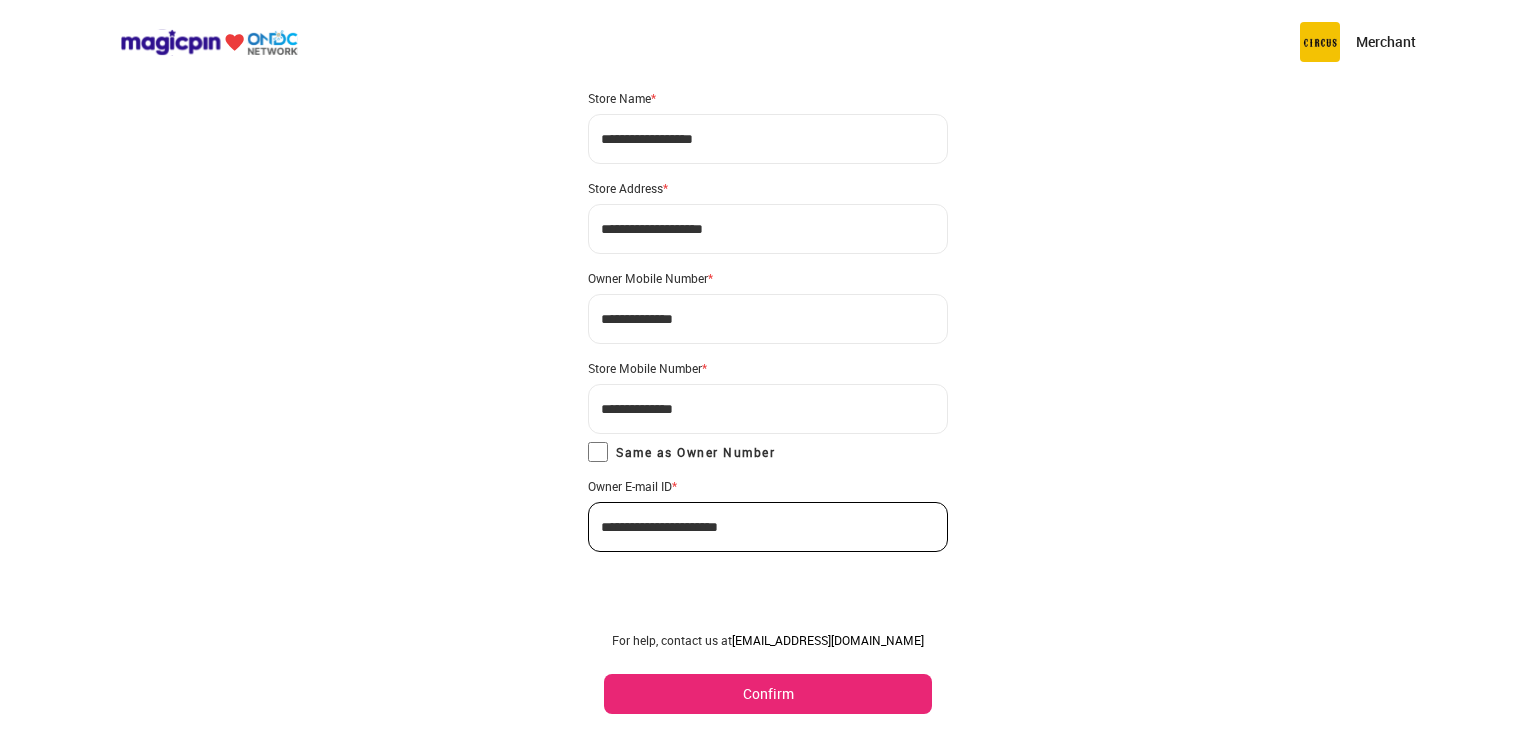 type on "**********" 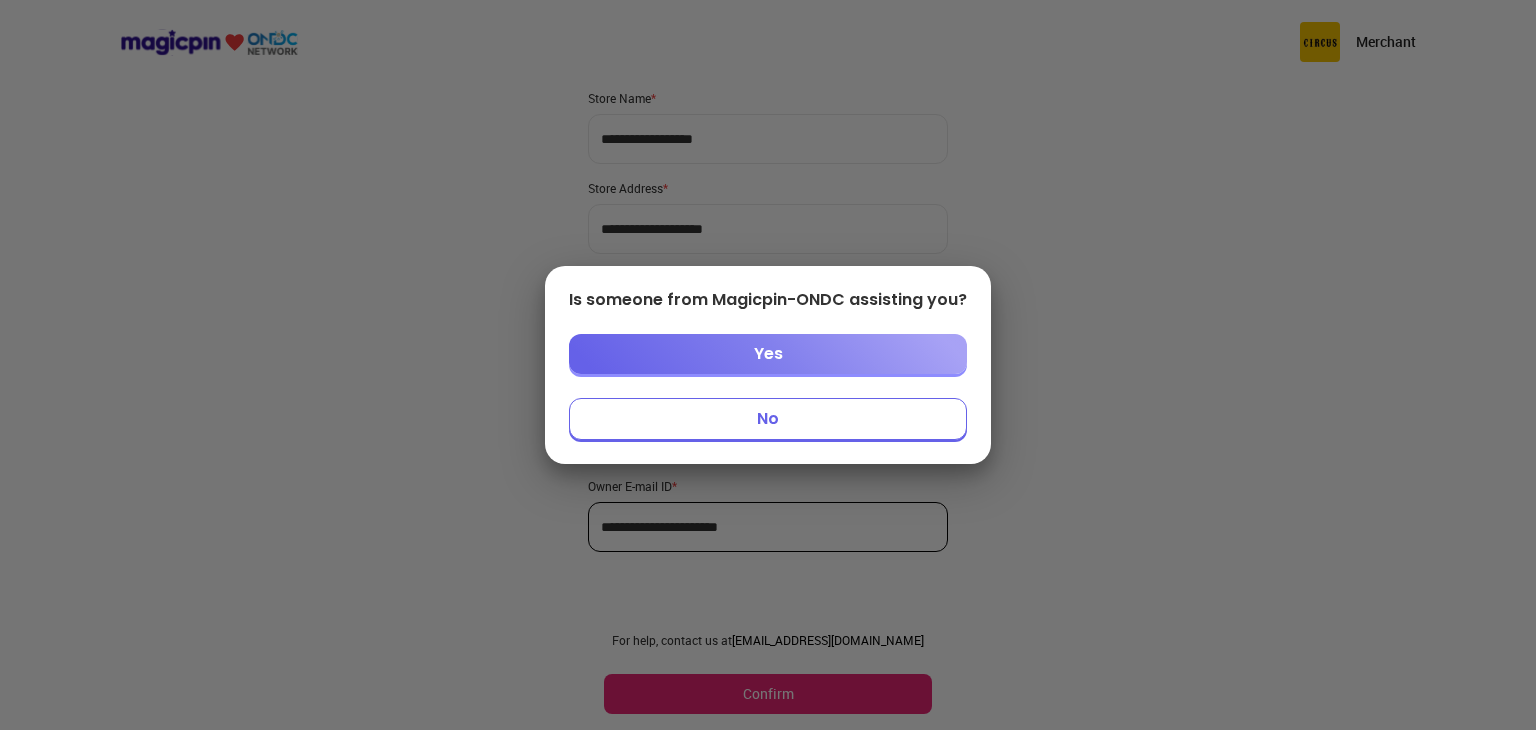 click on "No" at bounding box center (768, 419) 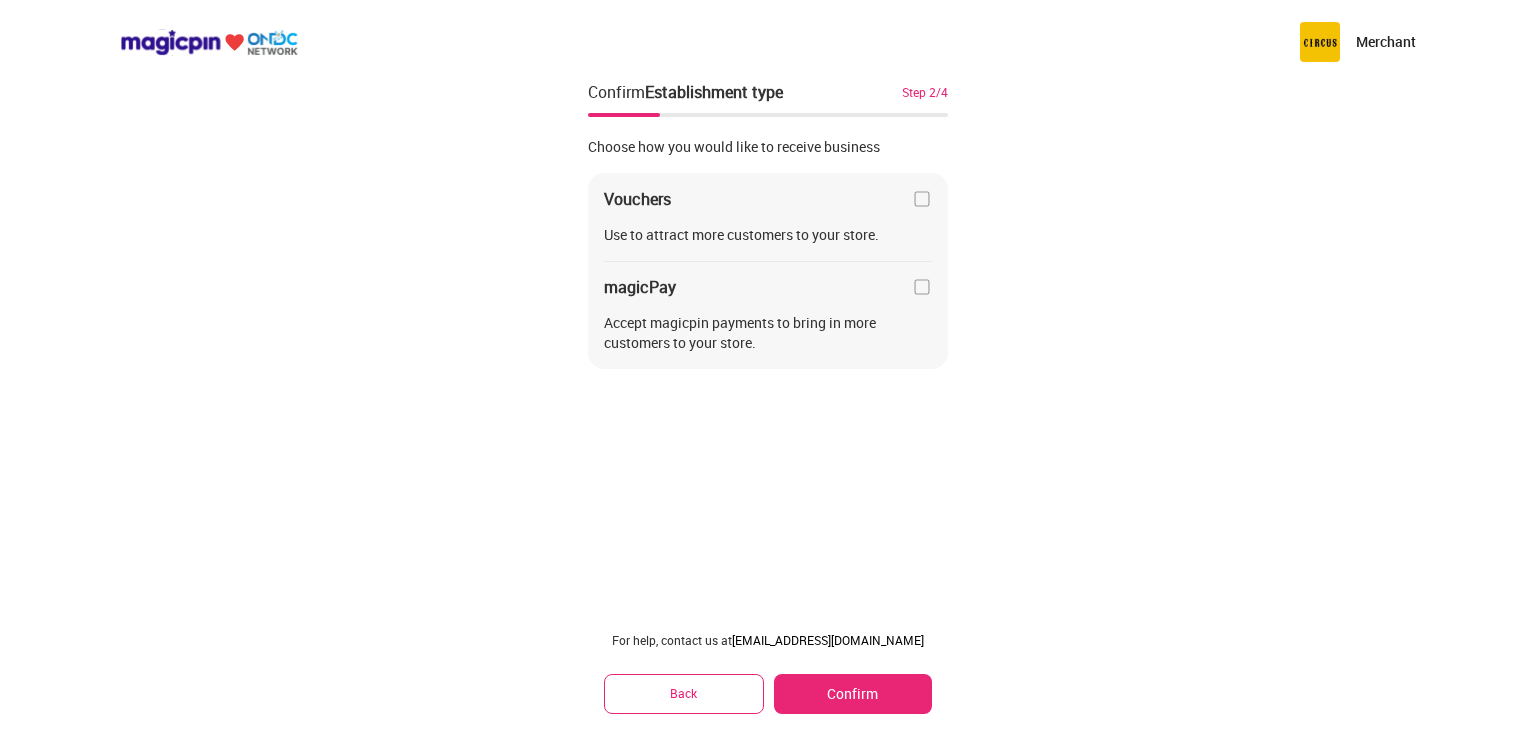scroll, scrollTop: 0, scrollLeft: 0, axis: both 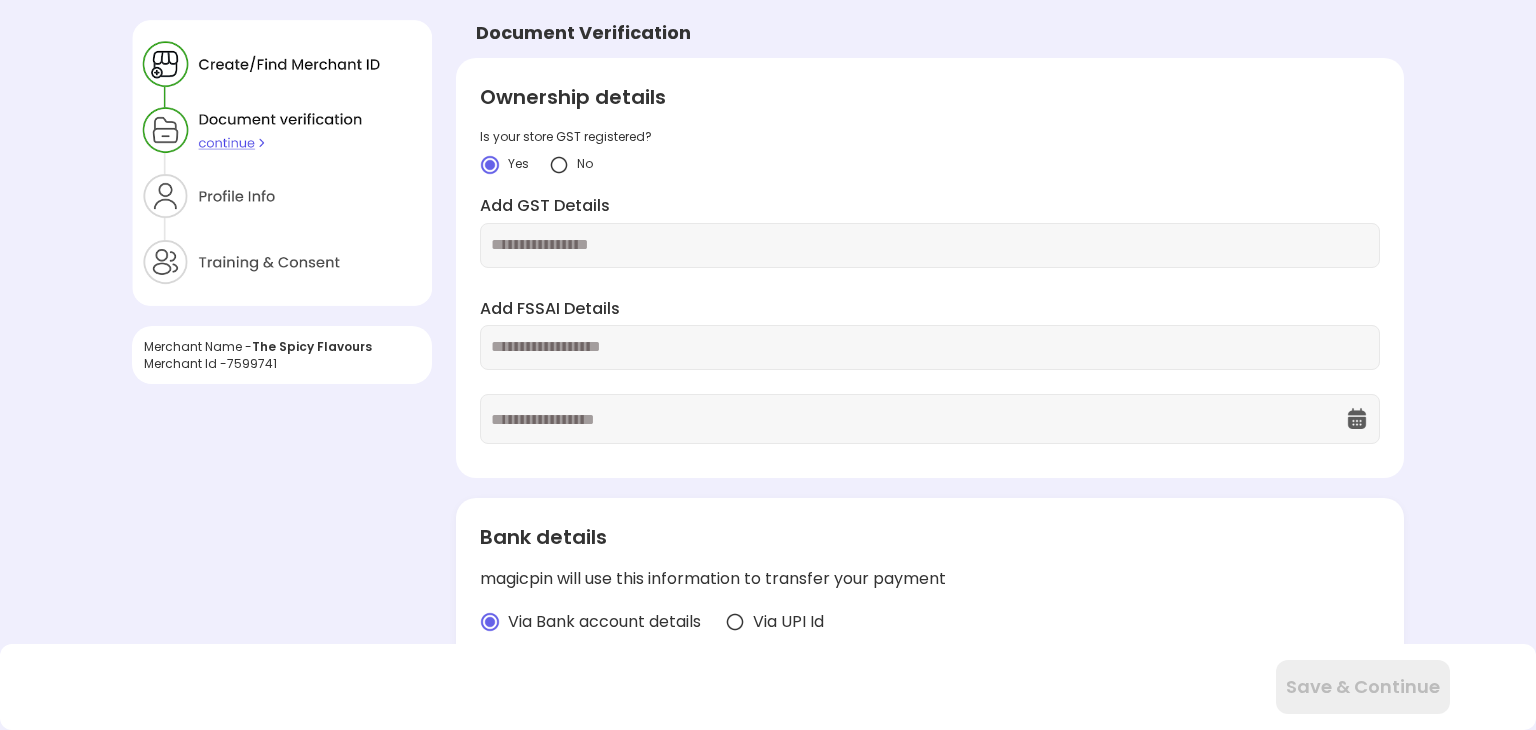 click at bounding box center (559, 165) 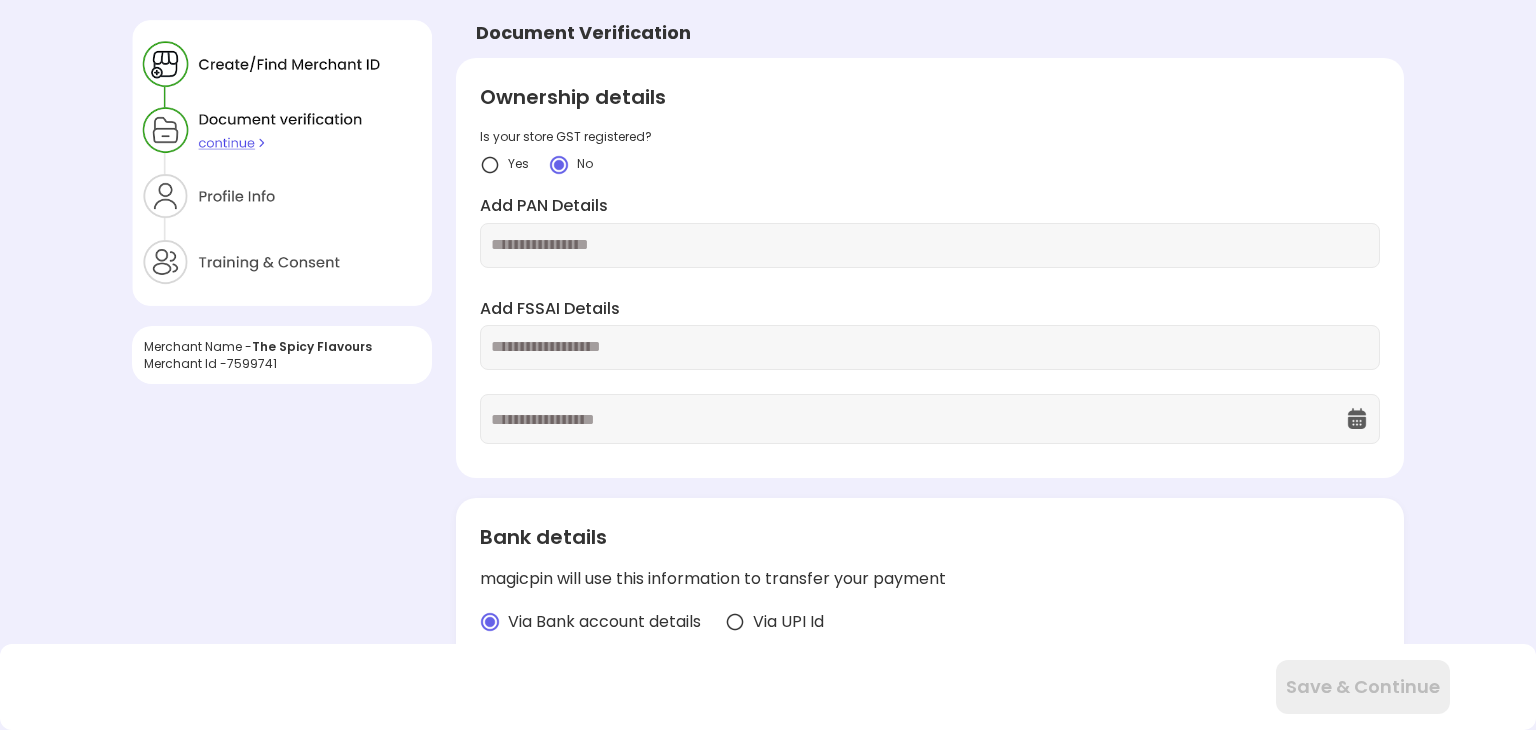 click at bounding box center (930, 245) 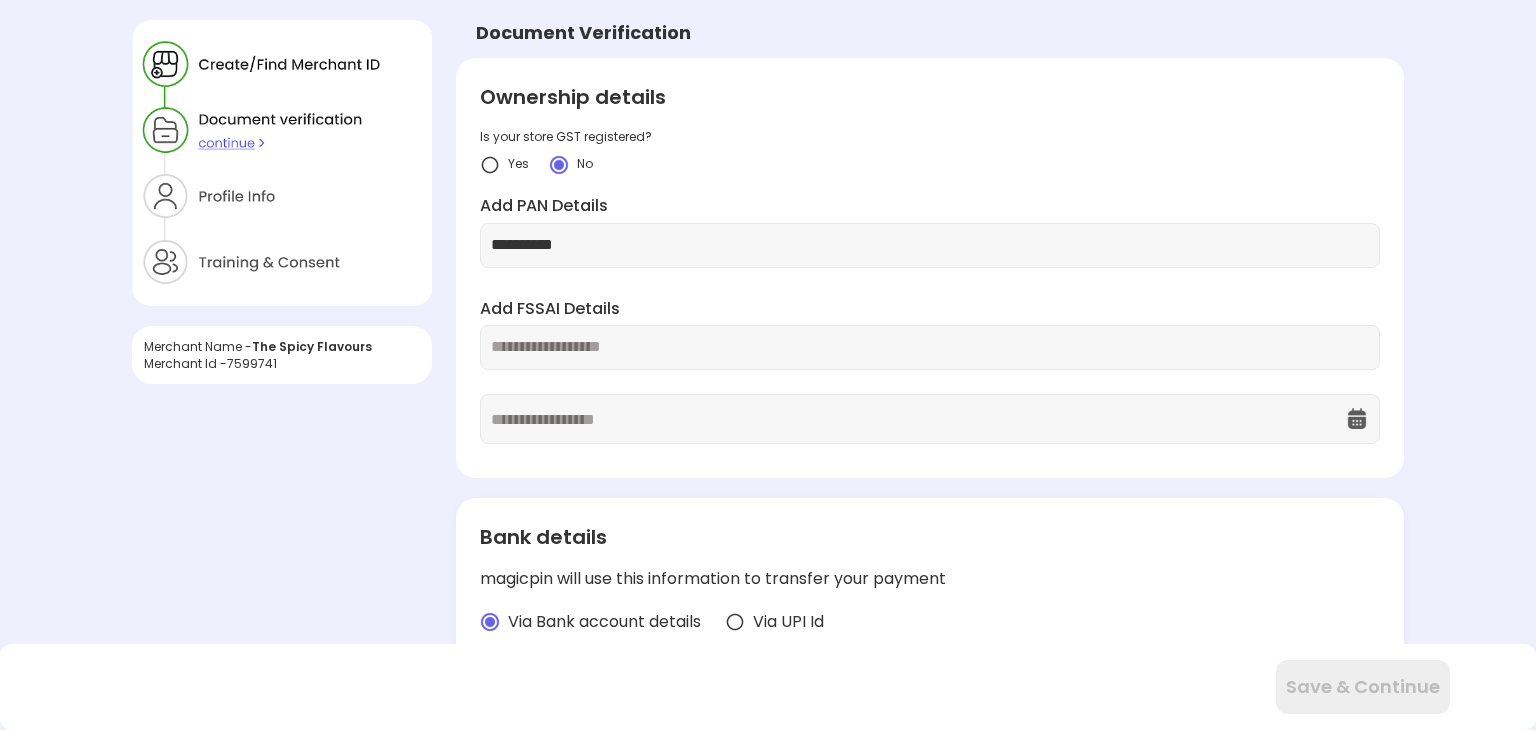 type on "**********" 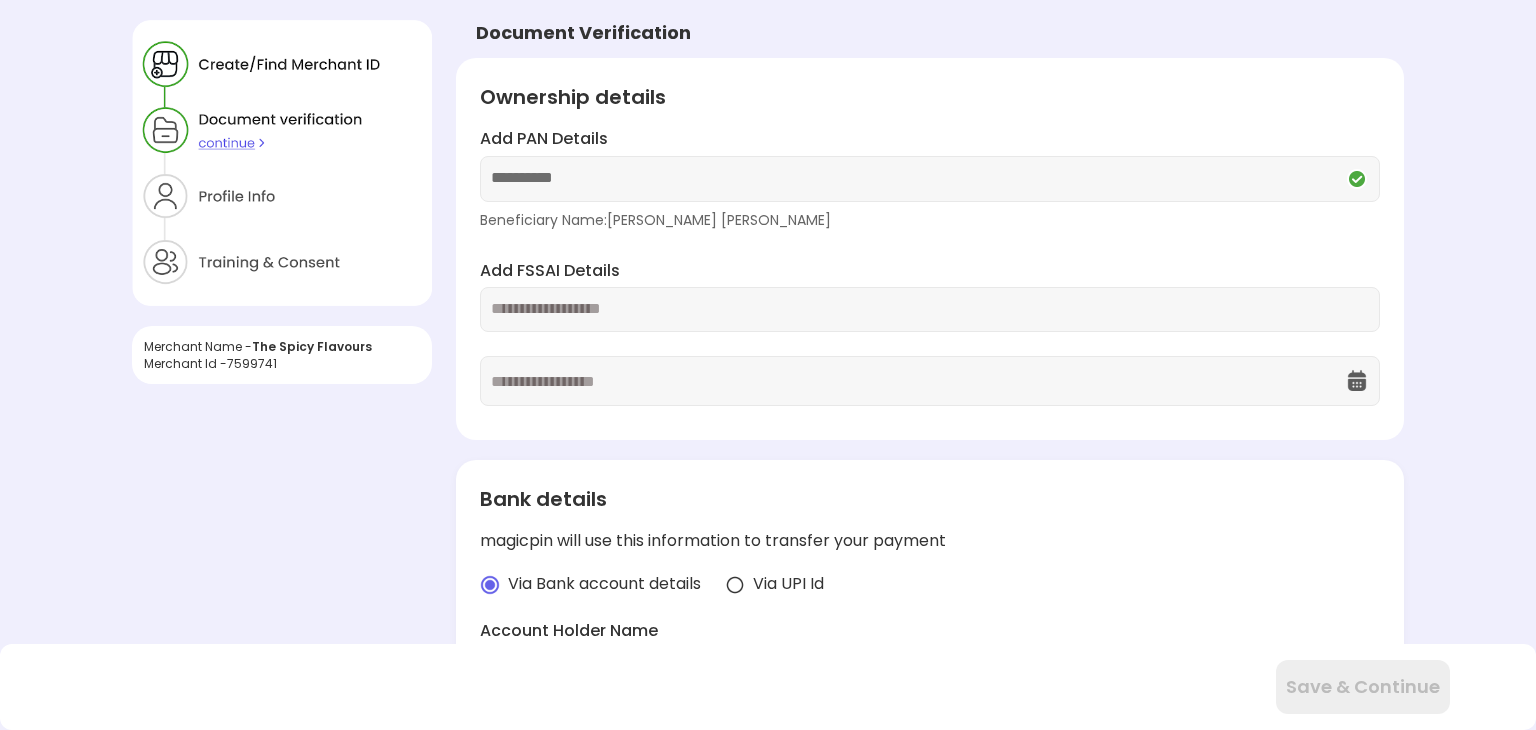 click at bounding box center [930, 309] 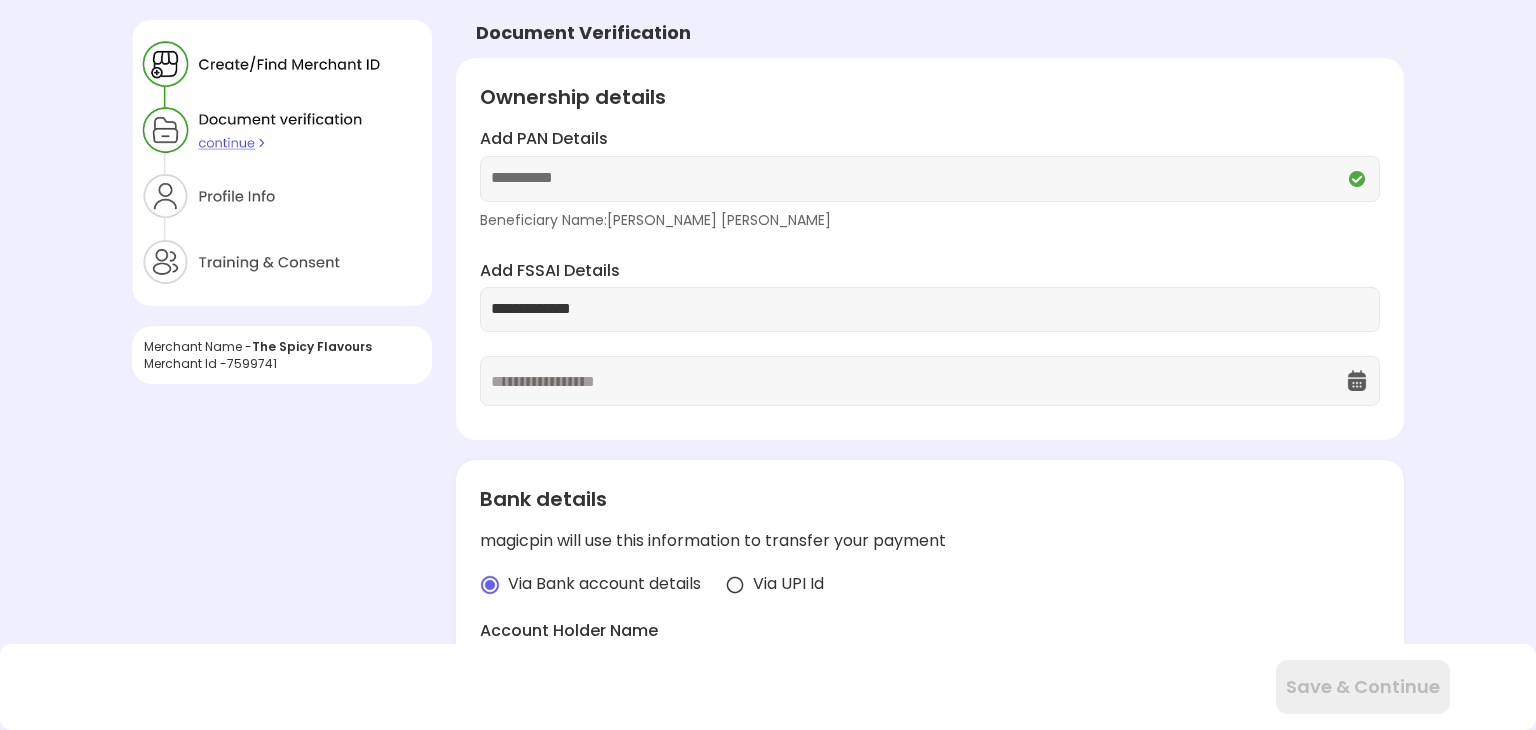type on "**********" 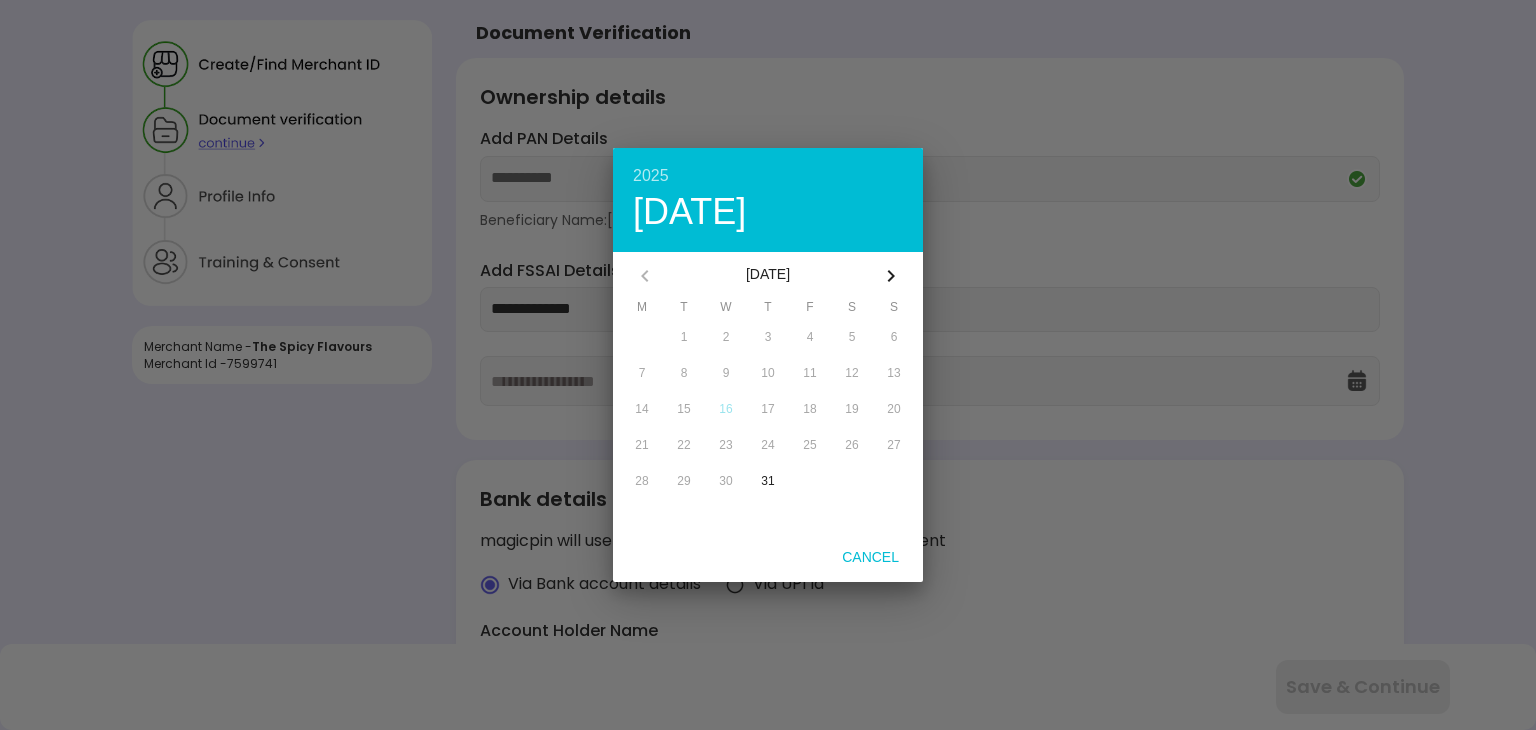 click 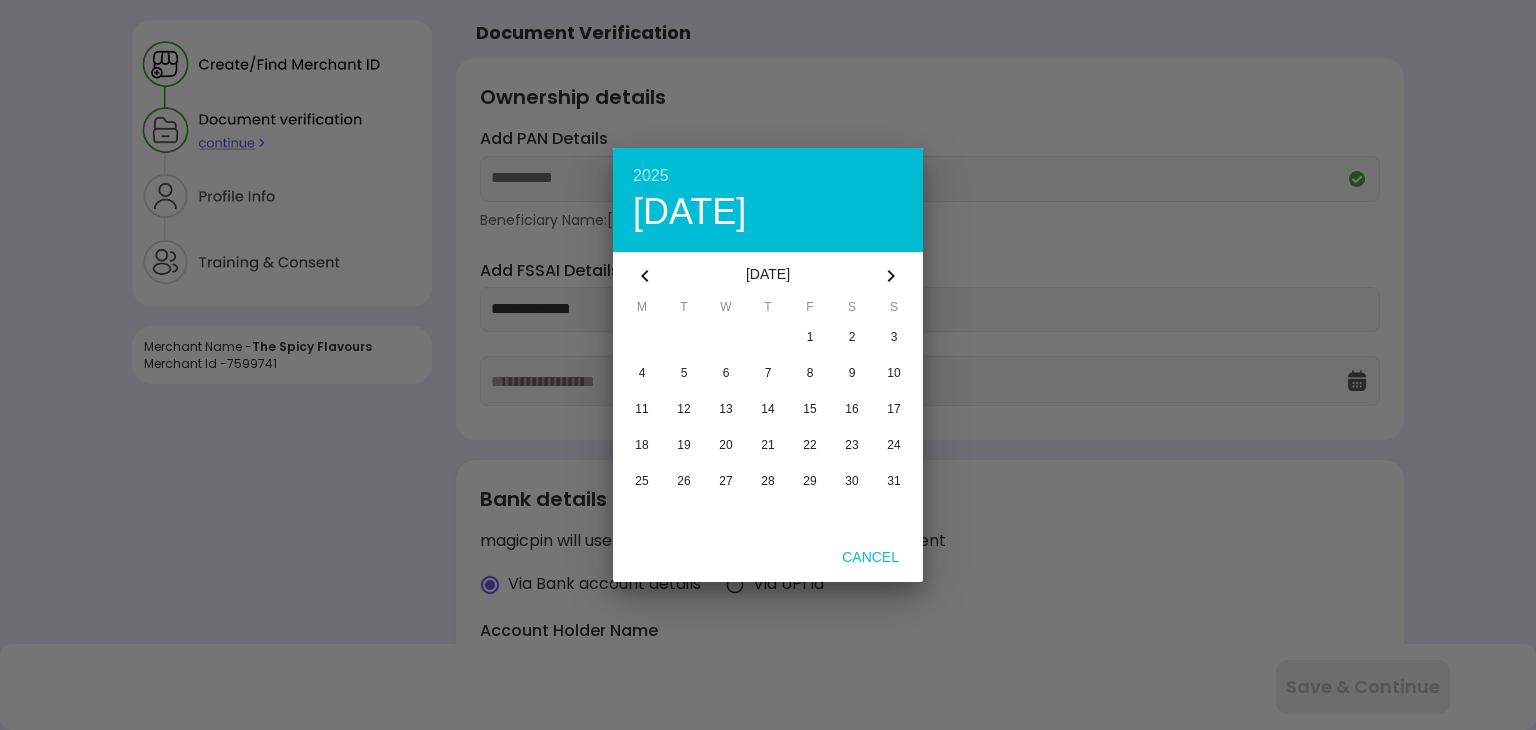 click 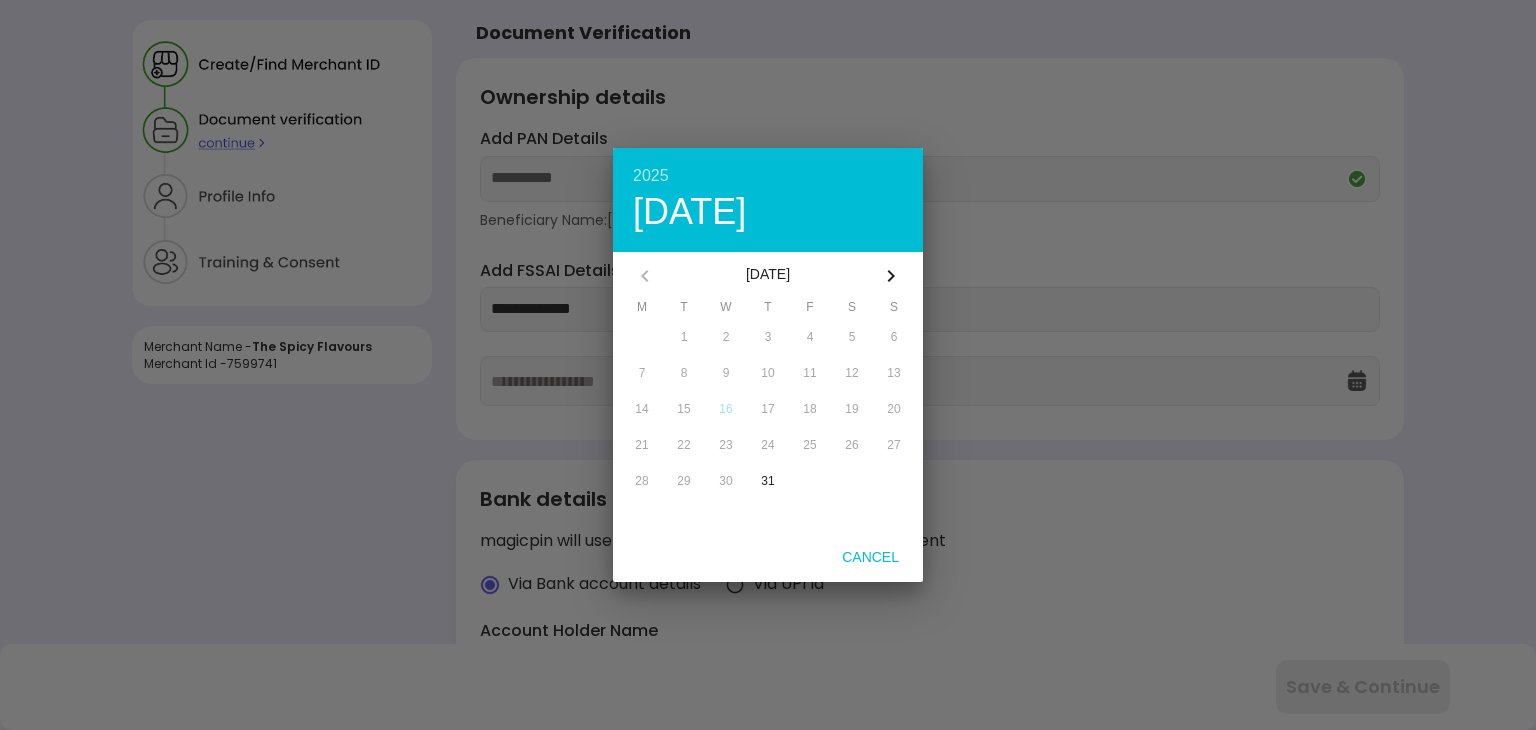 click on "[DATE]" at bounding box center [768, 212] 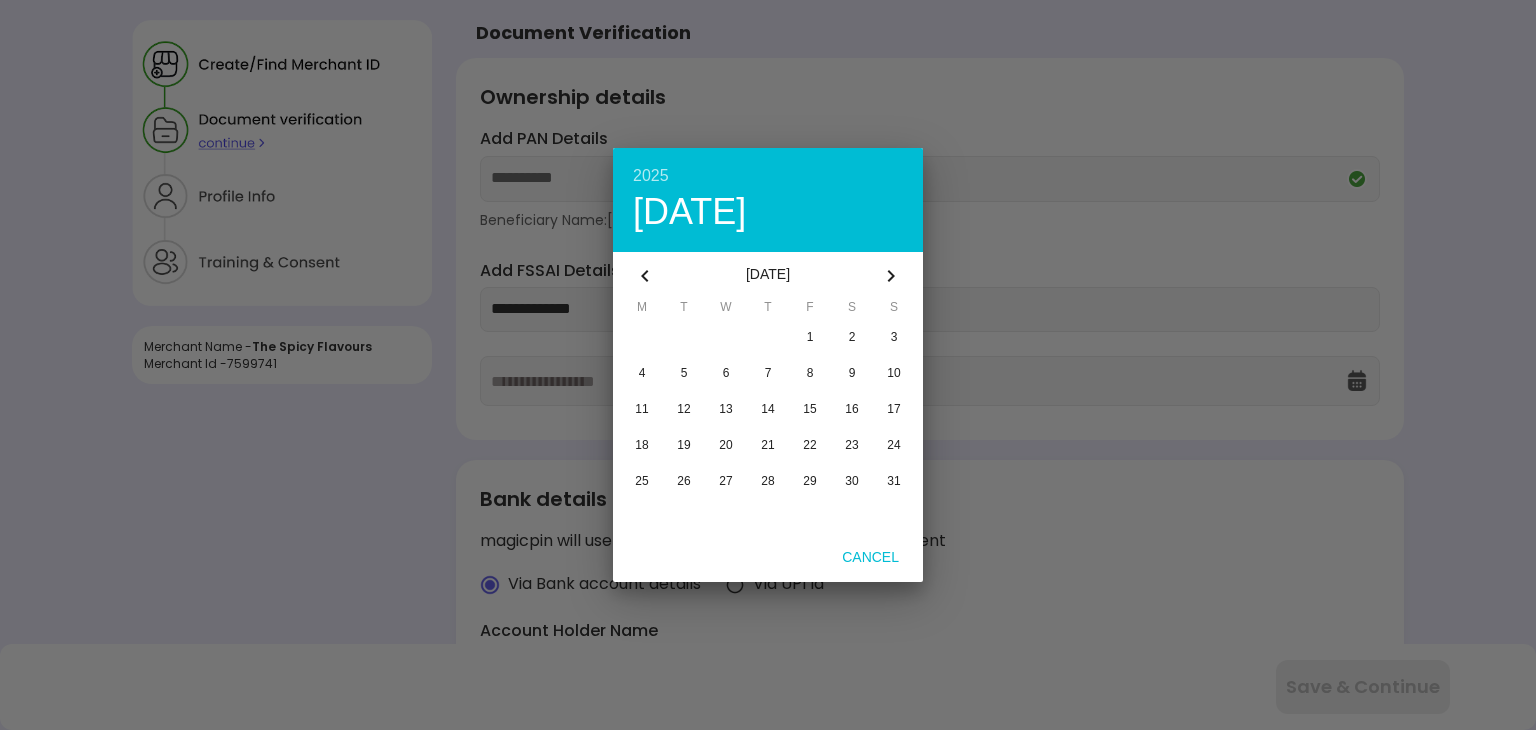 click 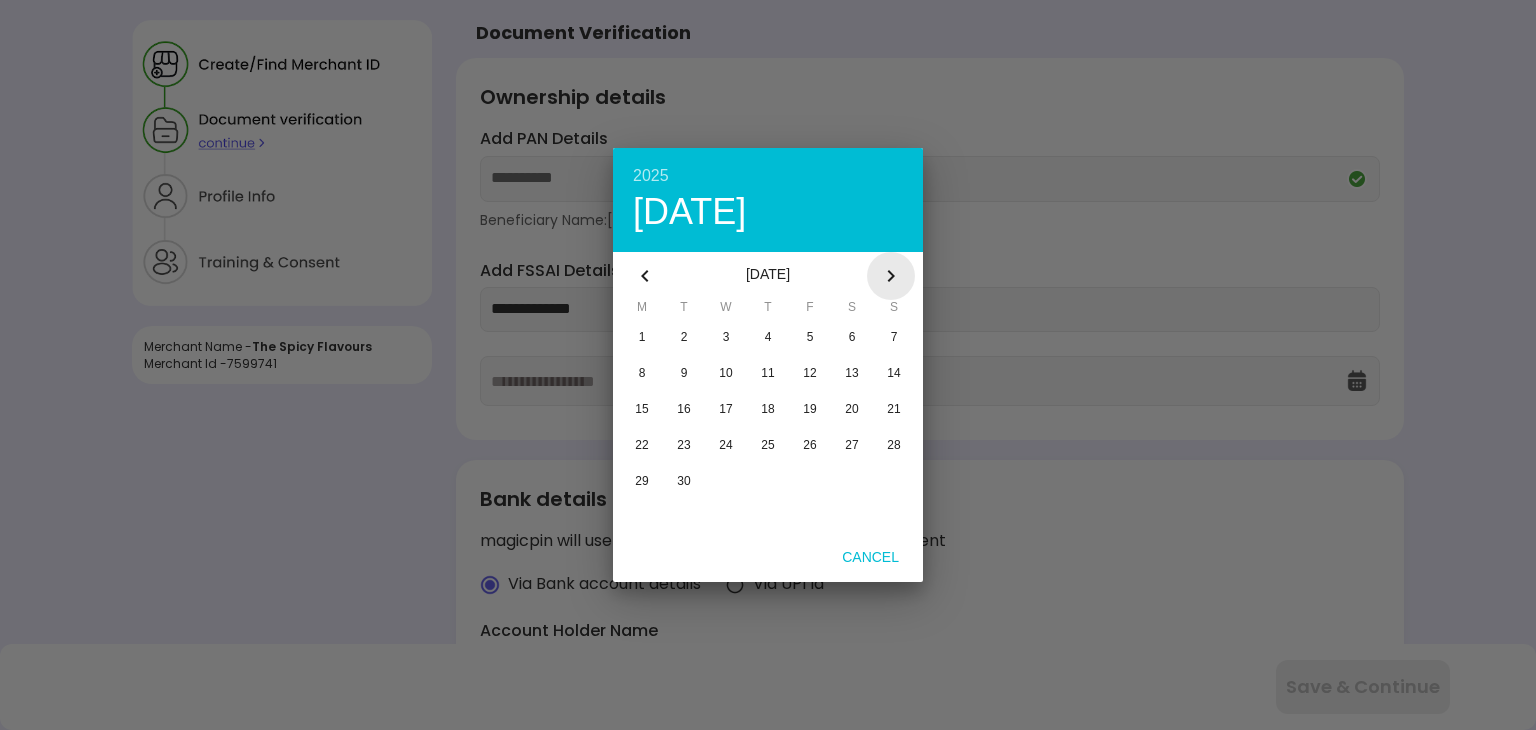 click 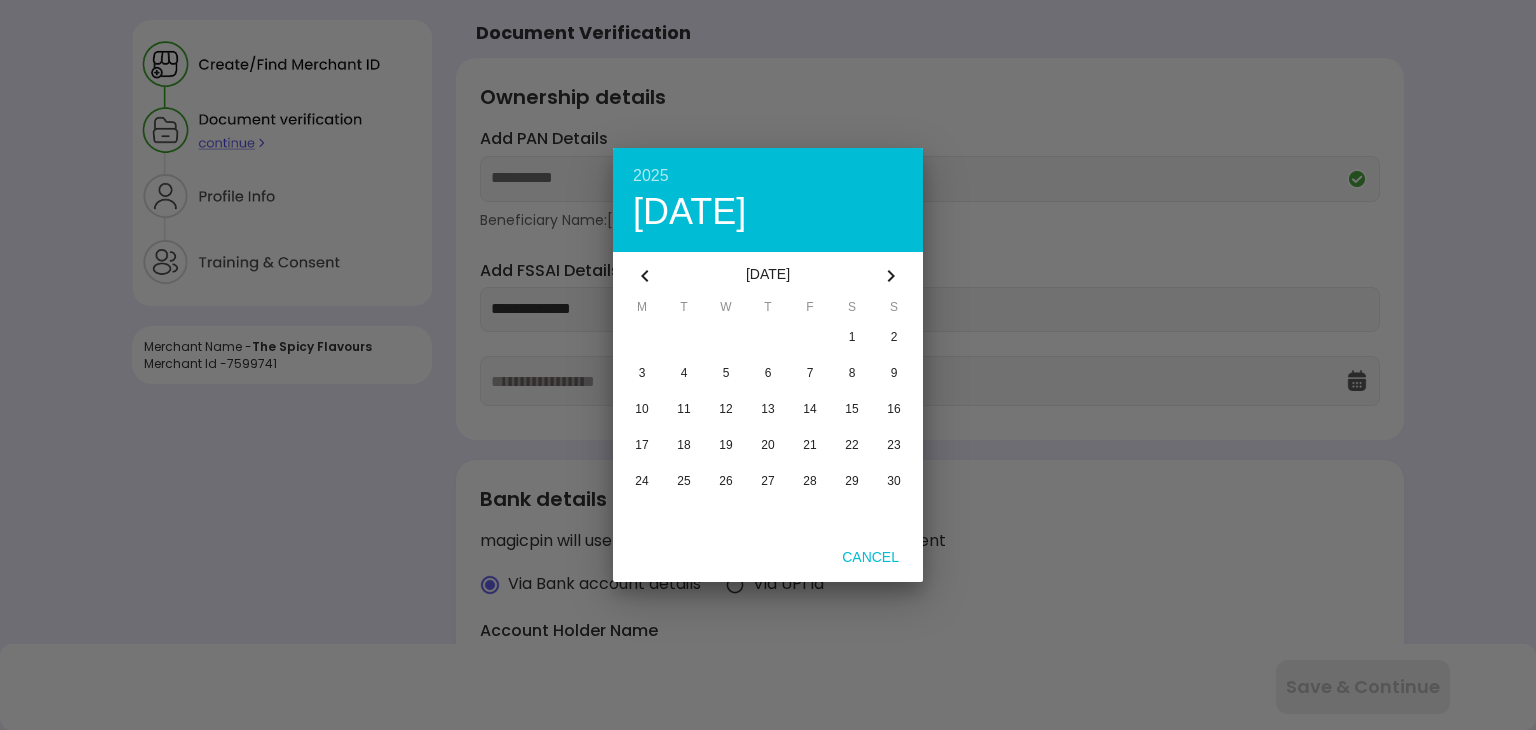 click 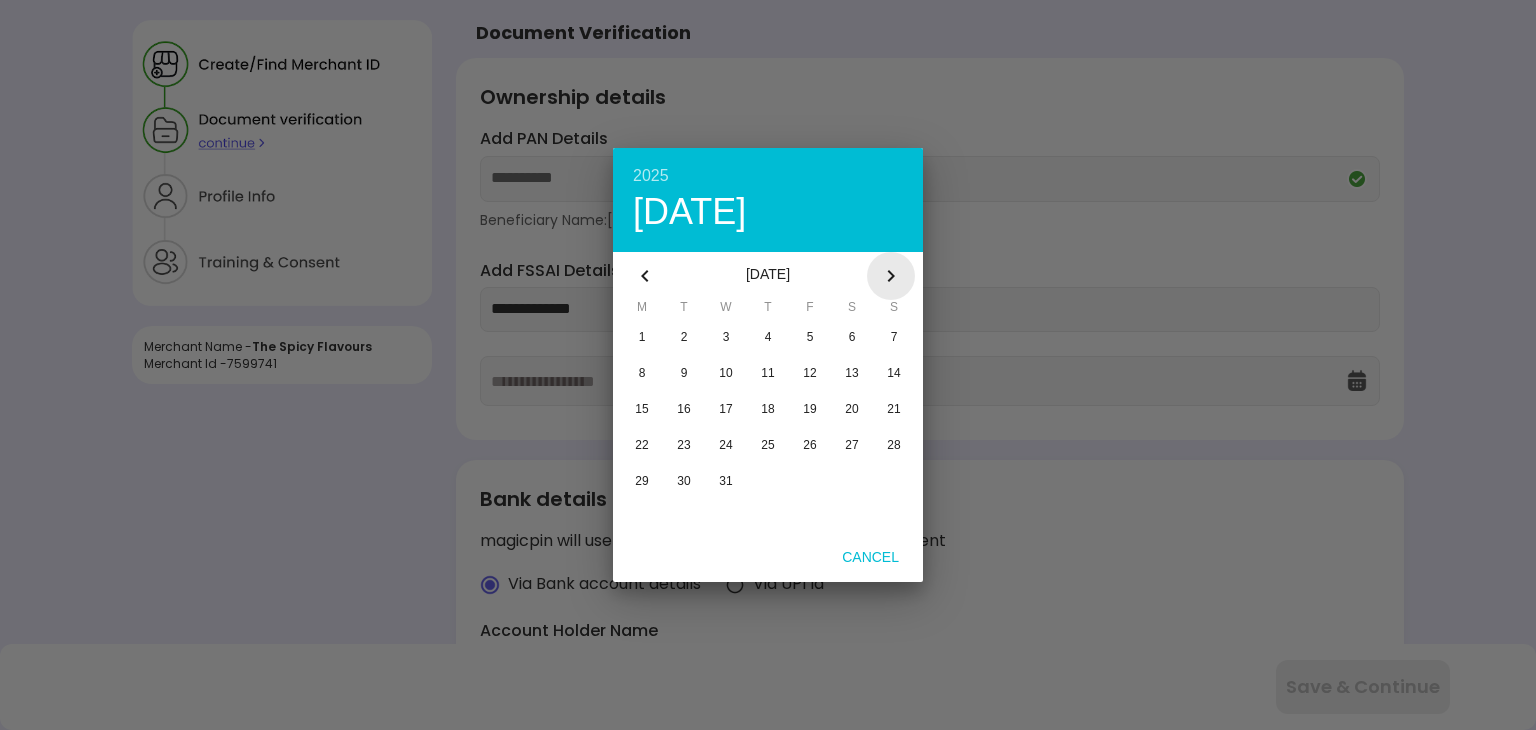 click 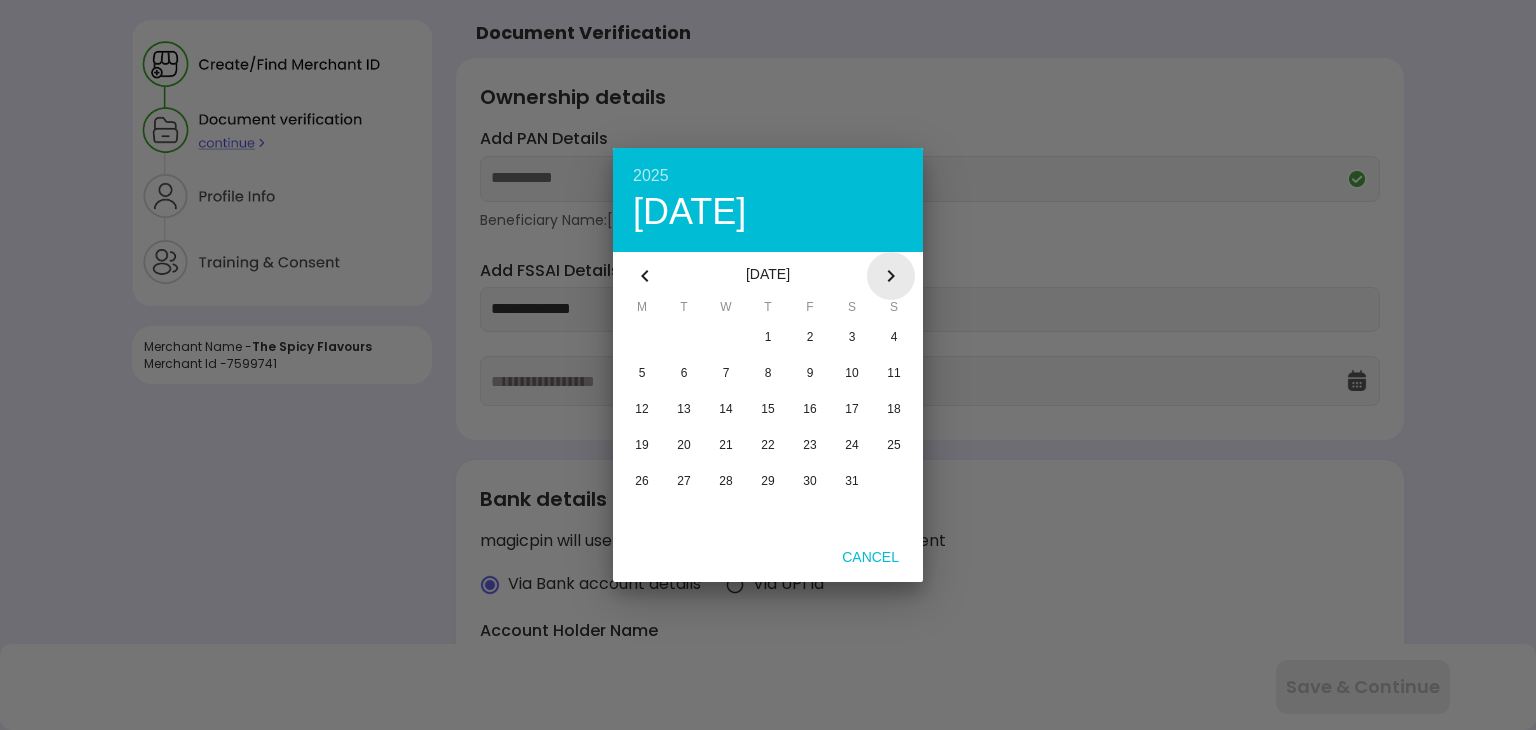 click 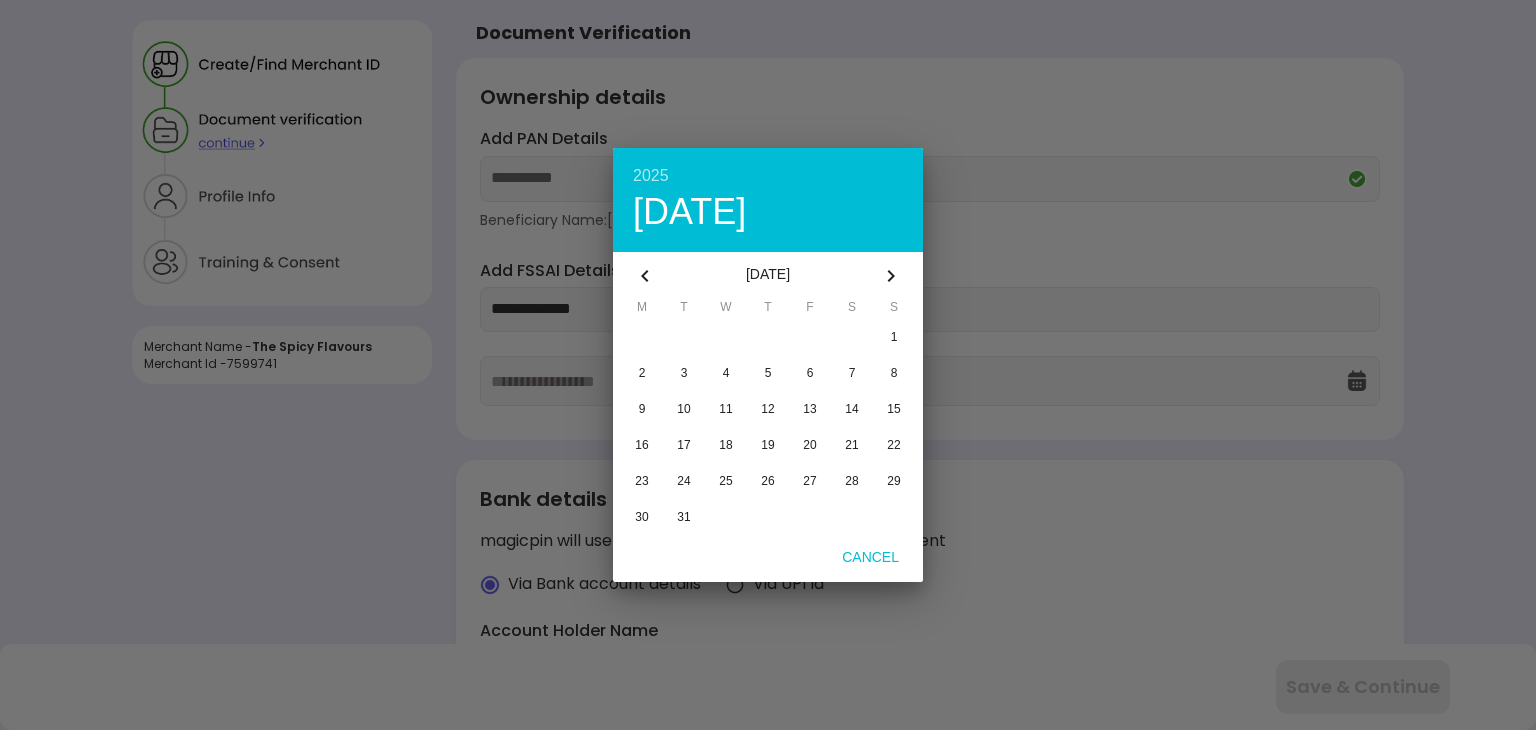 click 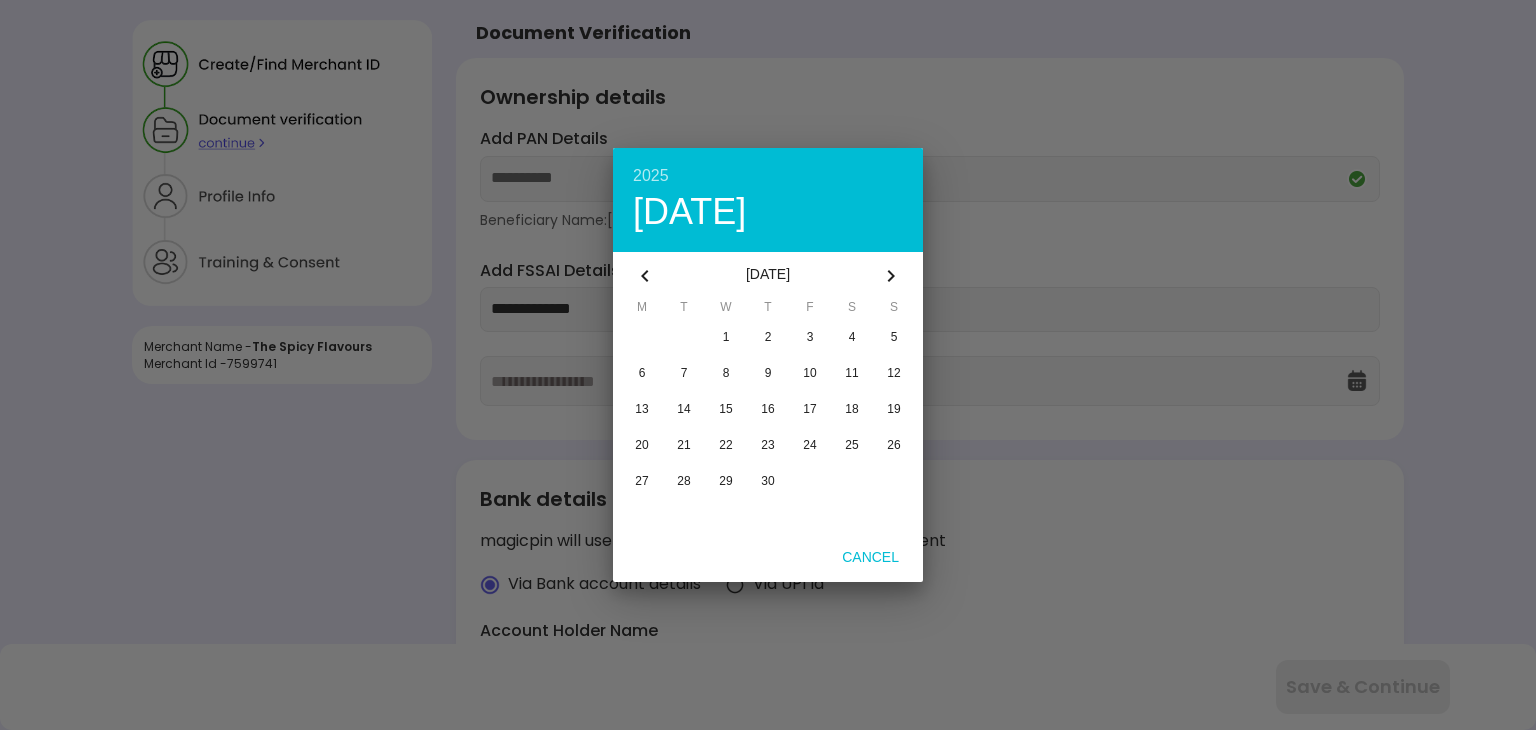 click 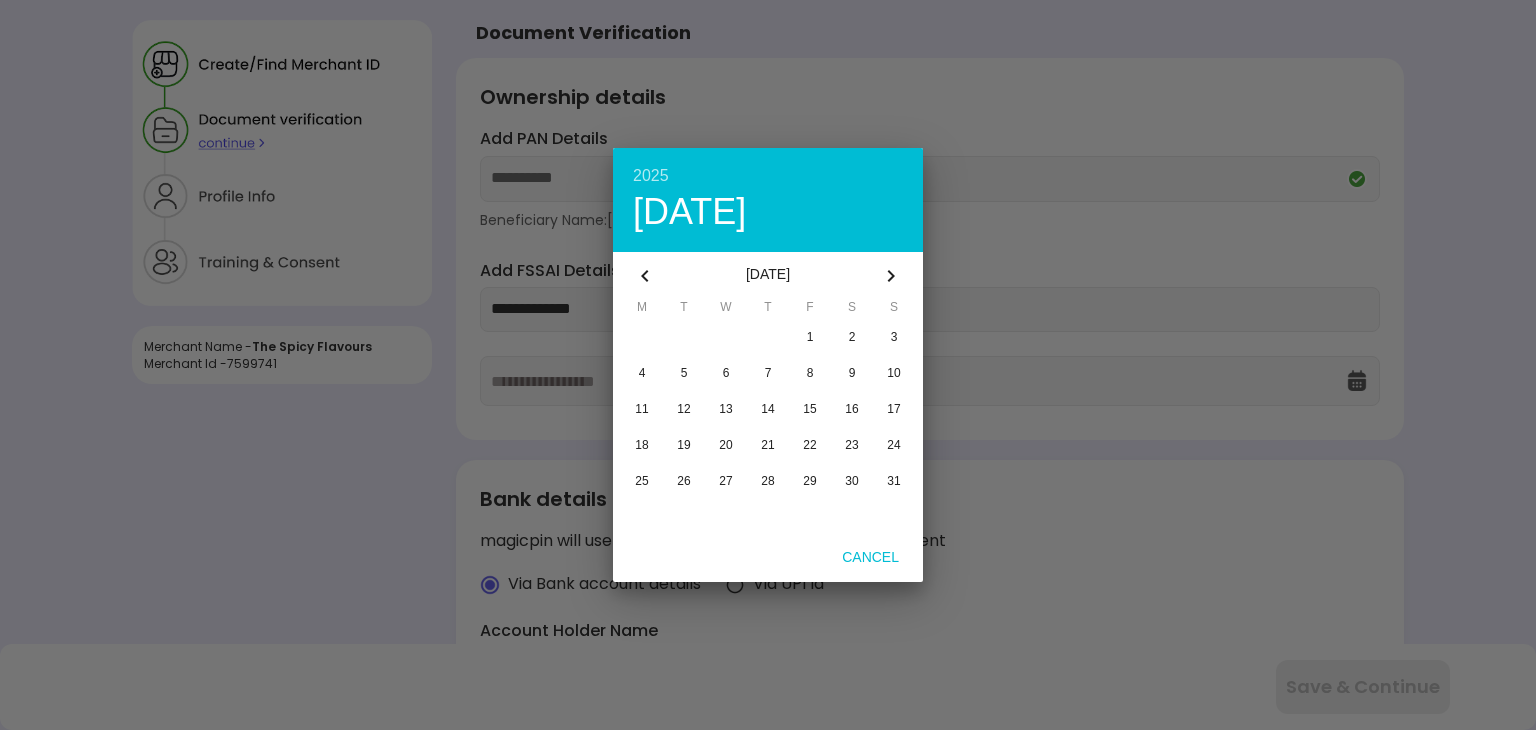 click 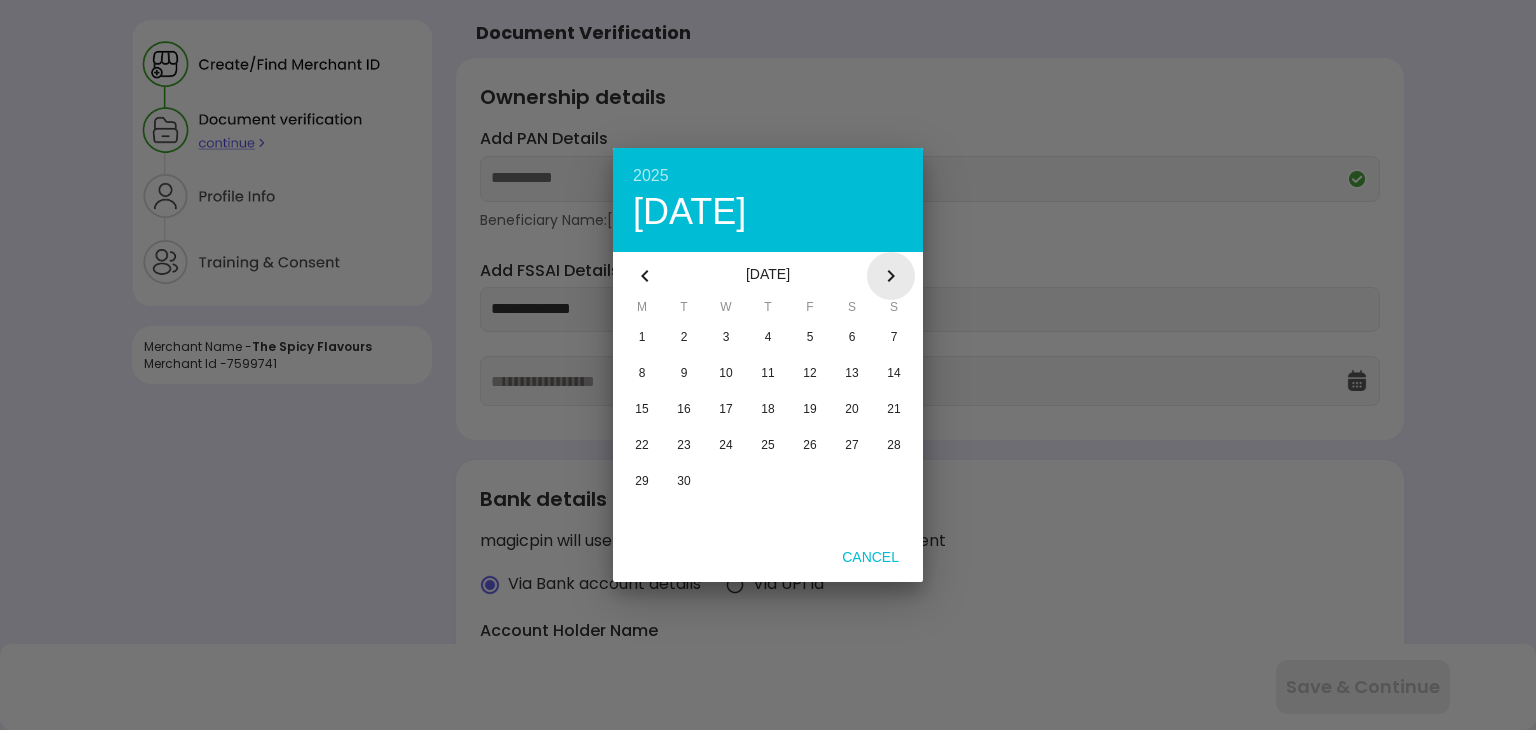 click 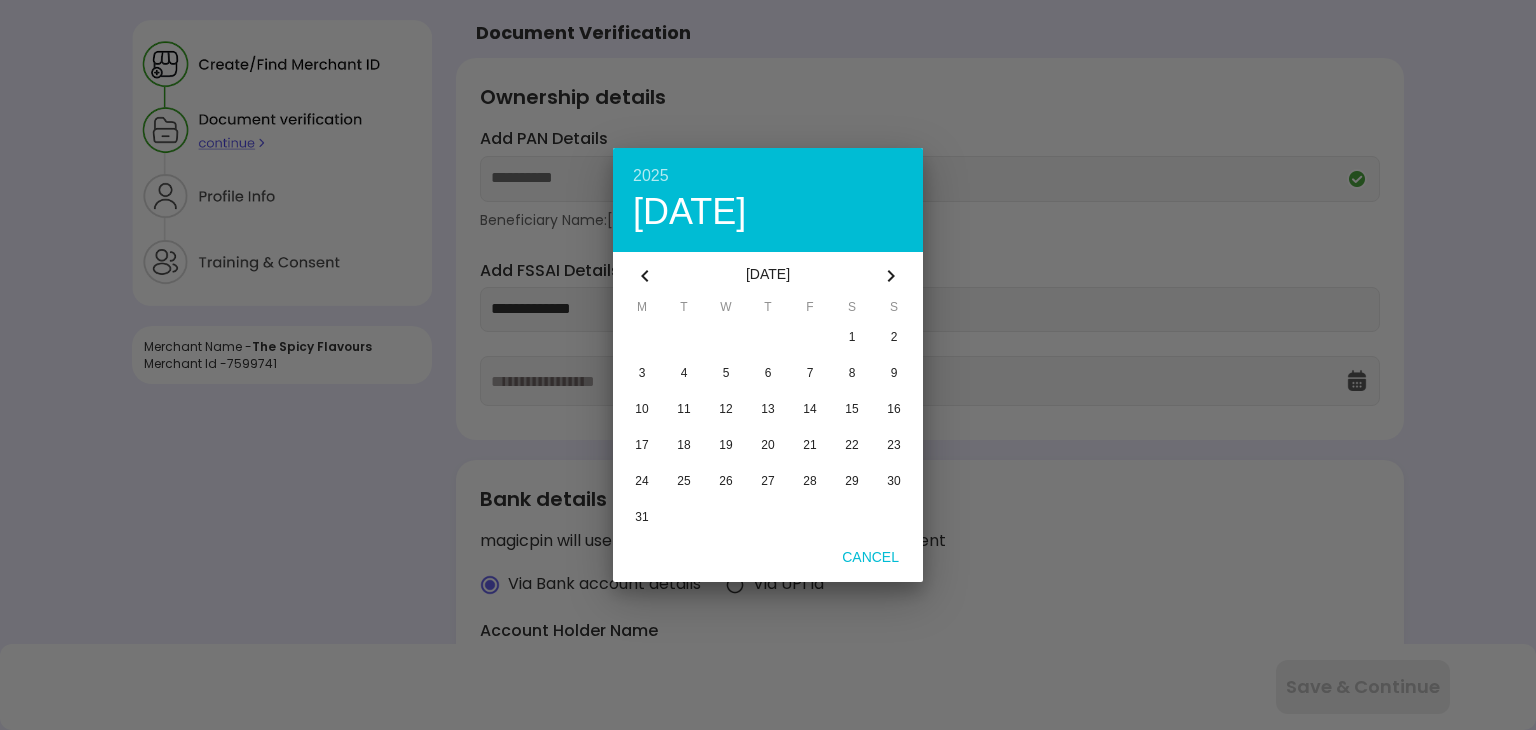 click 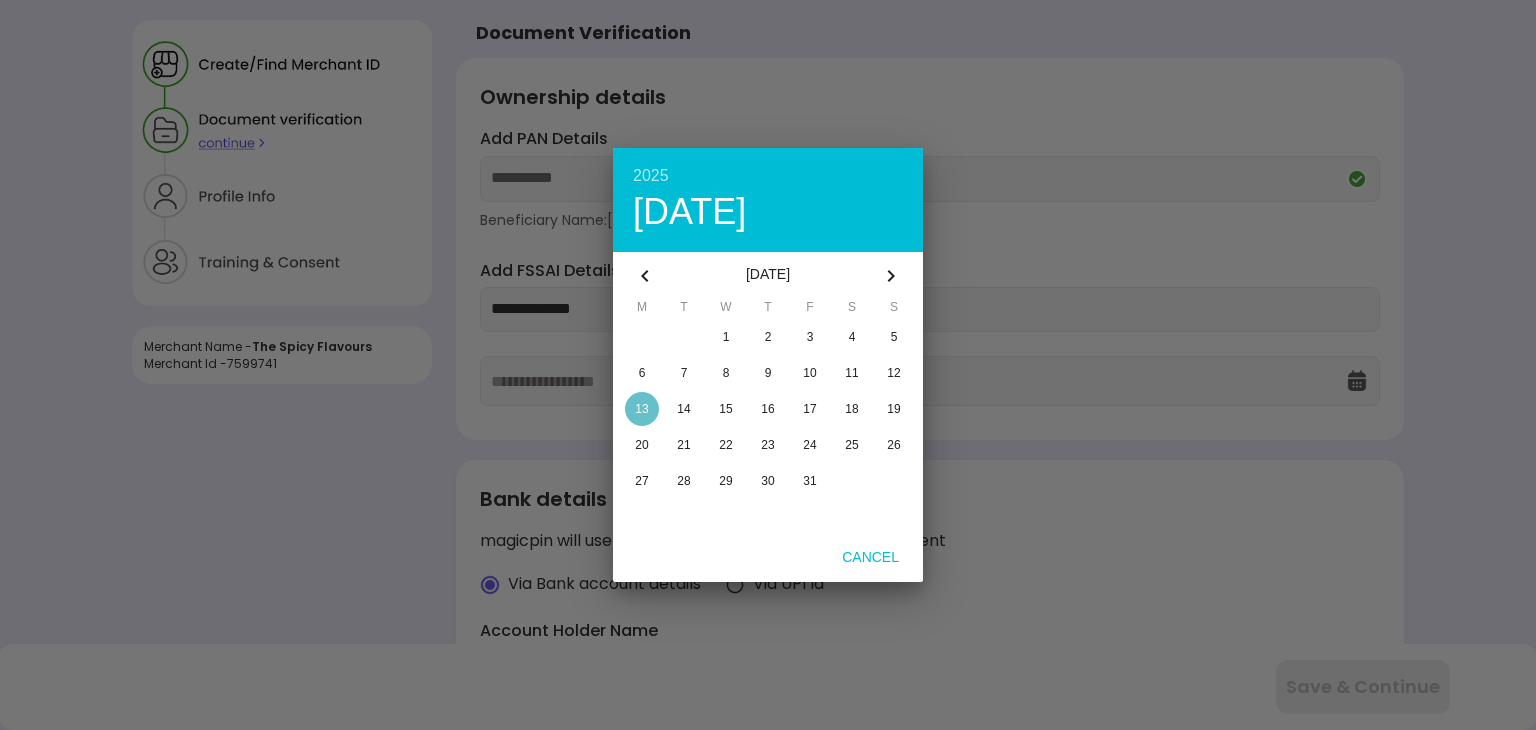 click at bounding box center [642, 409] 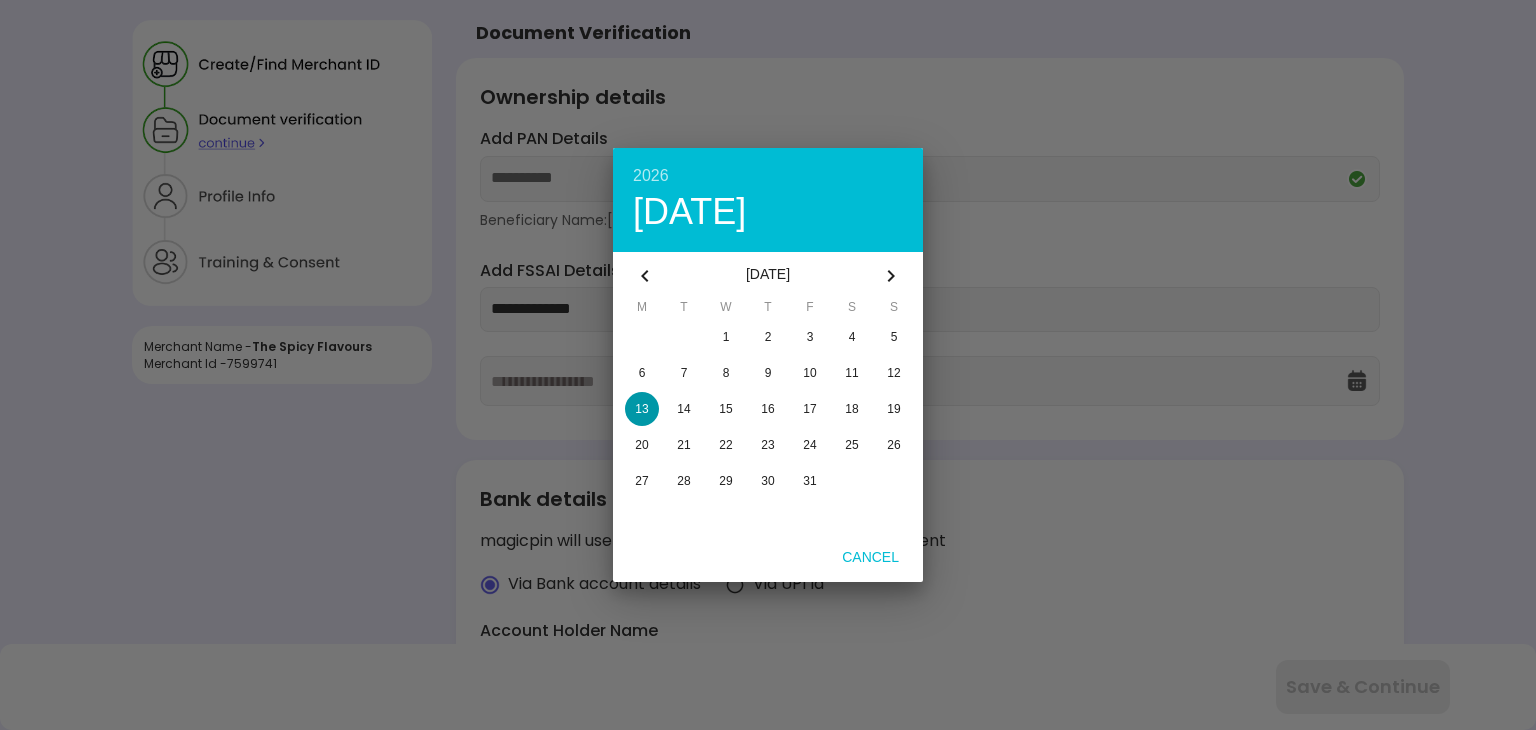 type on "**********" 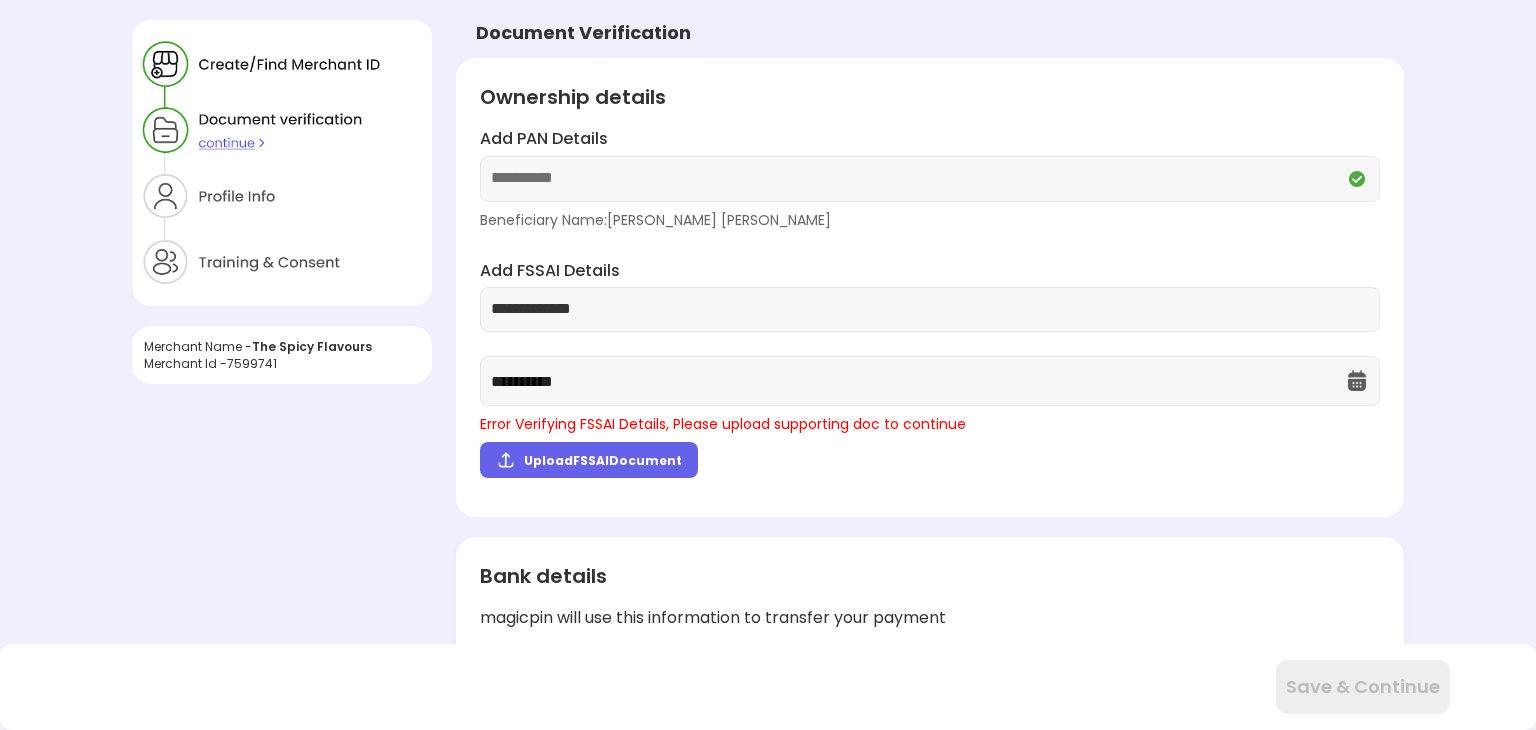 click on "Upload  FSSAI  Document" at bounding box center [603, 460] 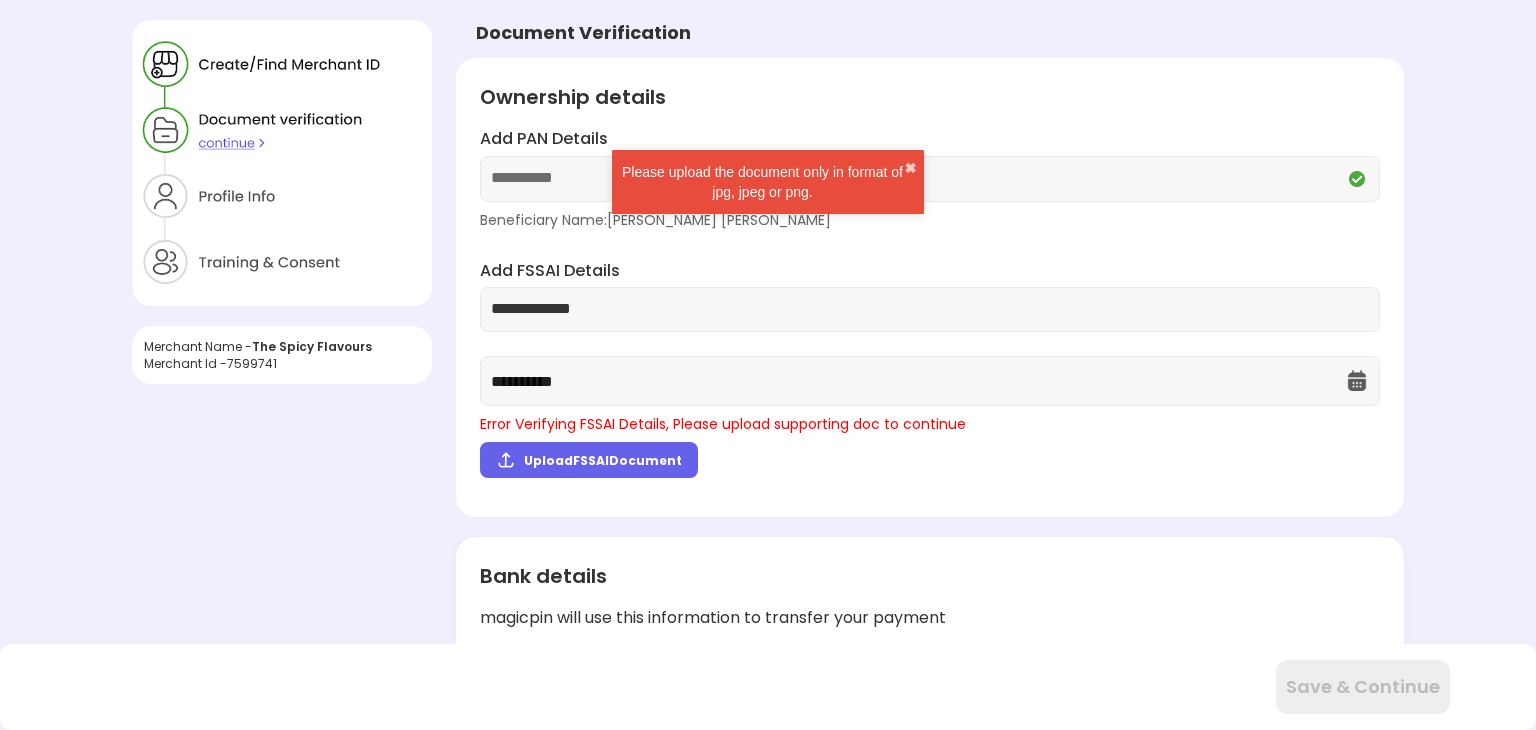 click on "Upload  FSSAI  Document" at bounding box center (603, 460) 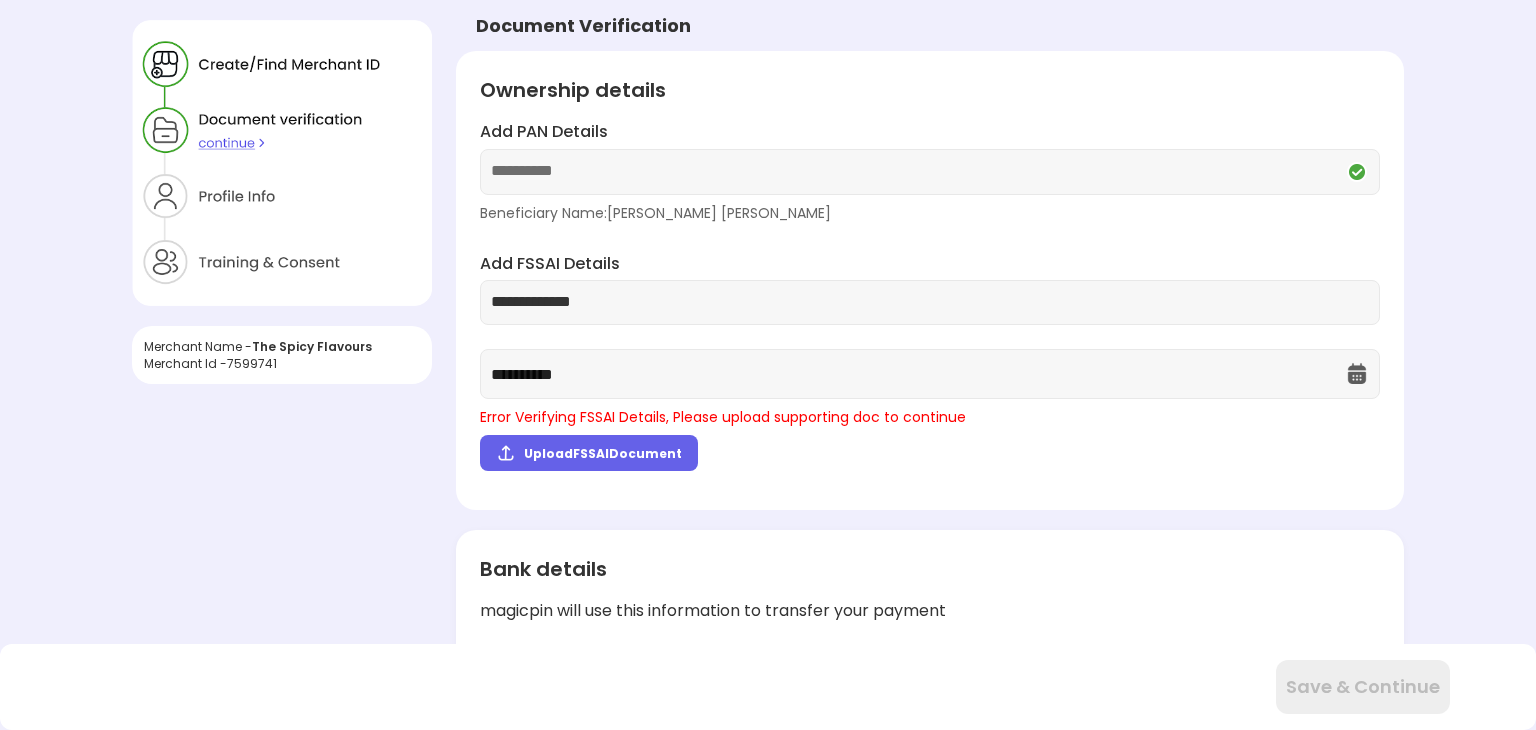 scroll, scrollTop: 0, scrollLeft: 0, axis: both 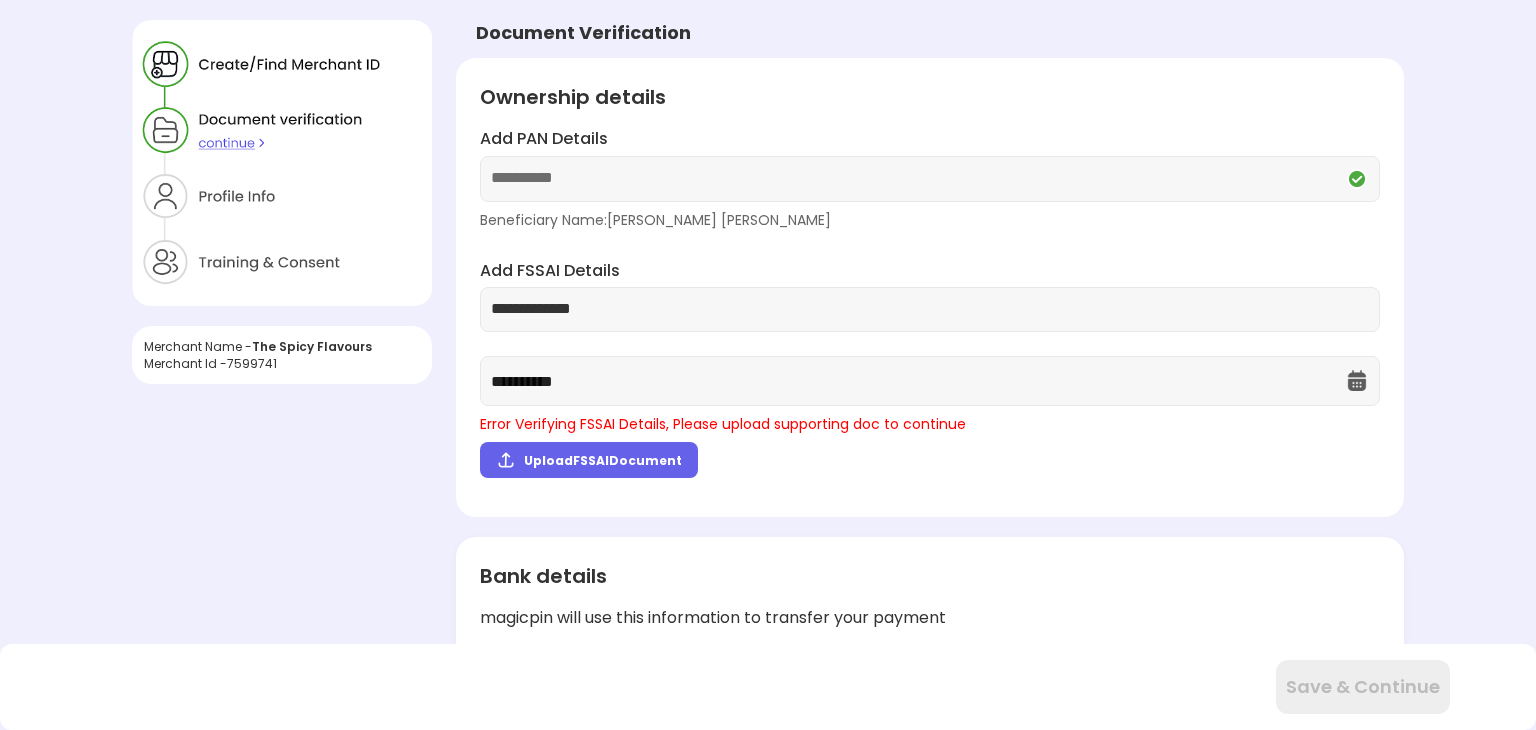 click on "Upload  FSSAI  Document" 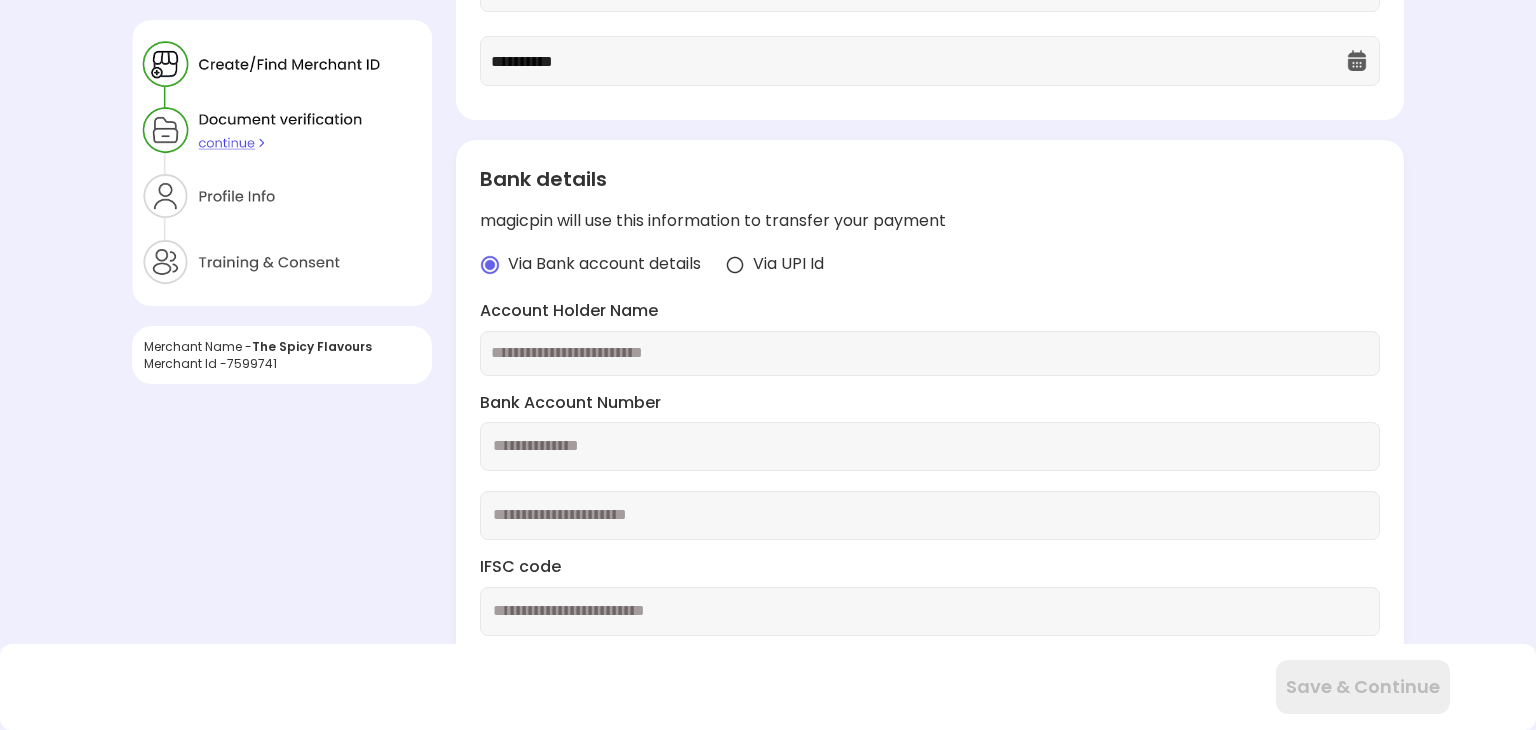scroll, scrollTop: 353, scrollLeft: 0, axis: vertical 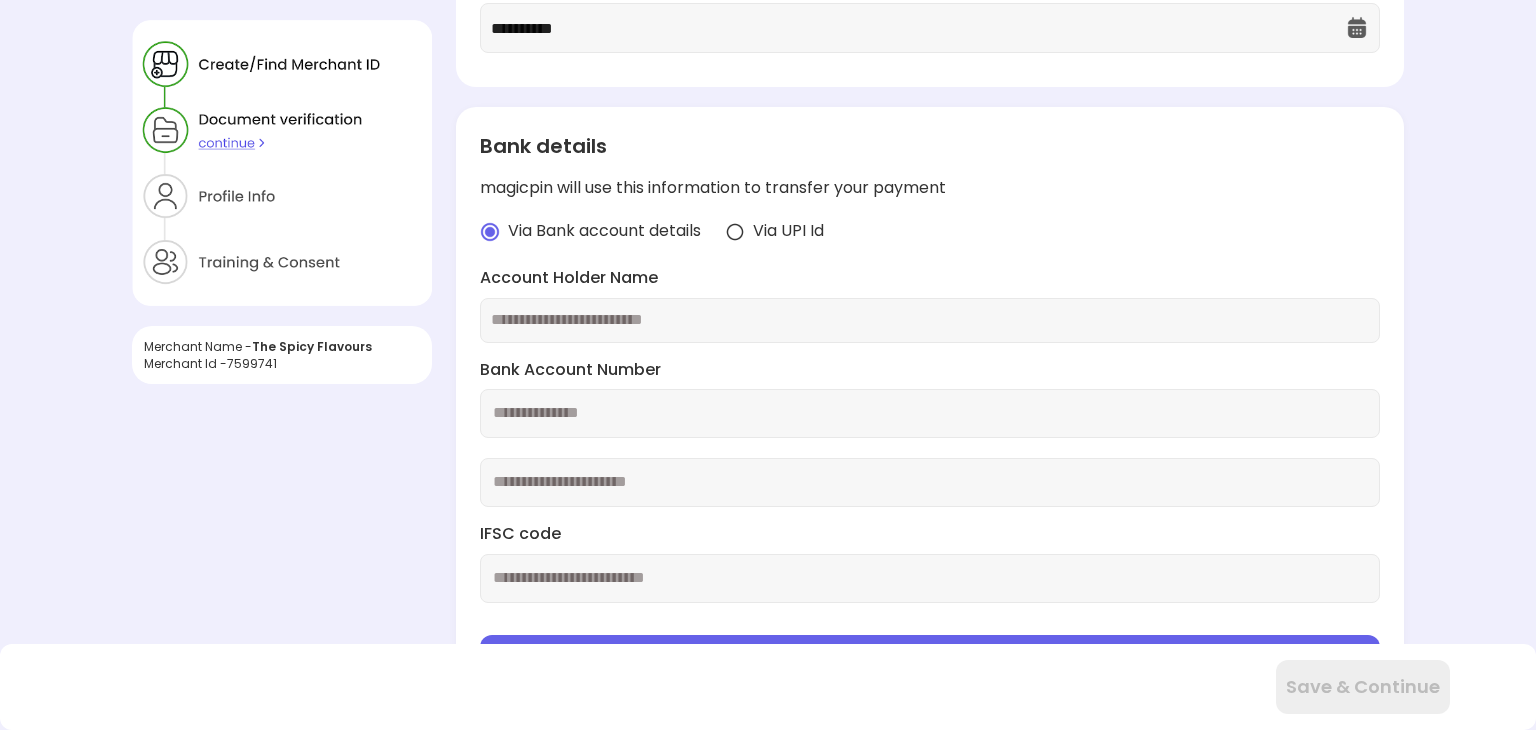 click at bounding box center (930, 320) 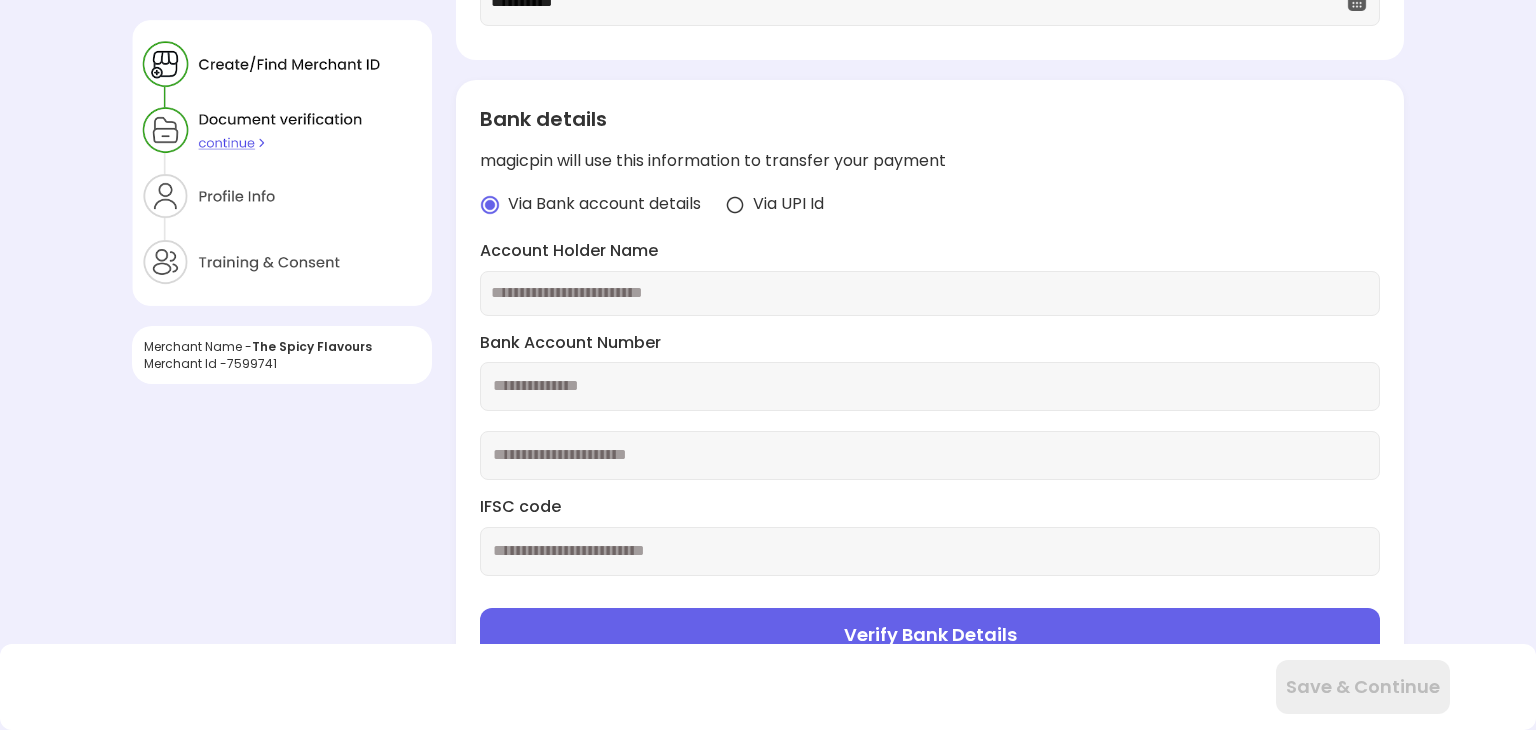 scroll, scrollTop: 400, scrollLeft: 0, axis: vertical 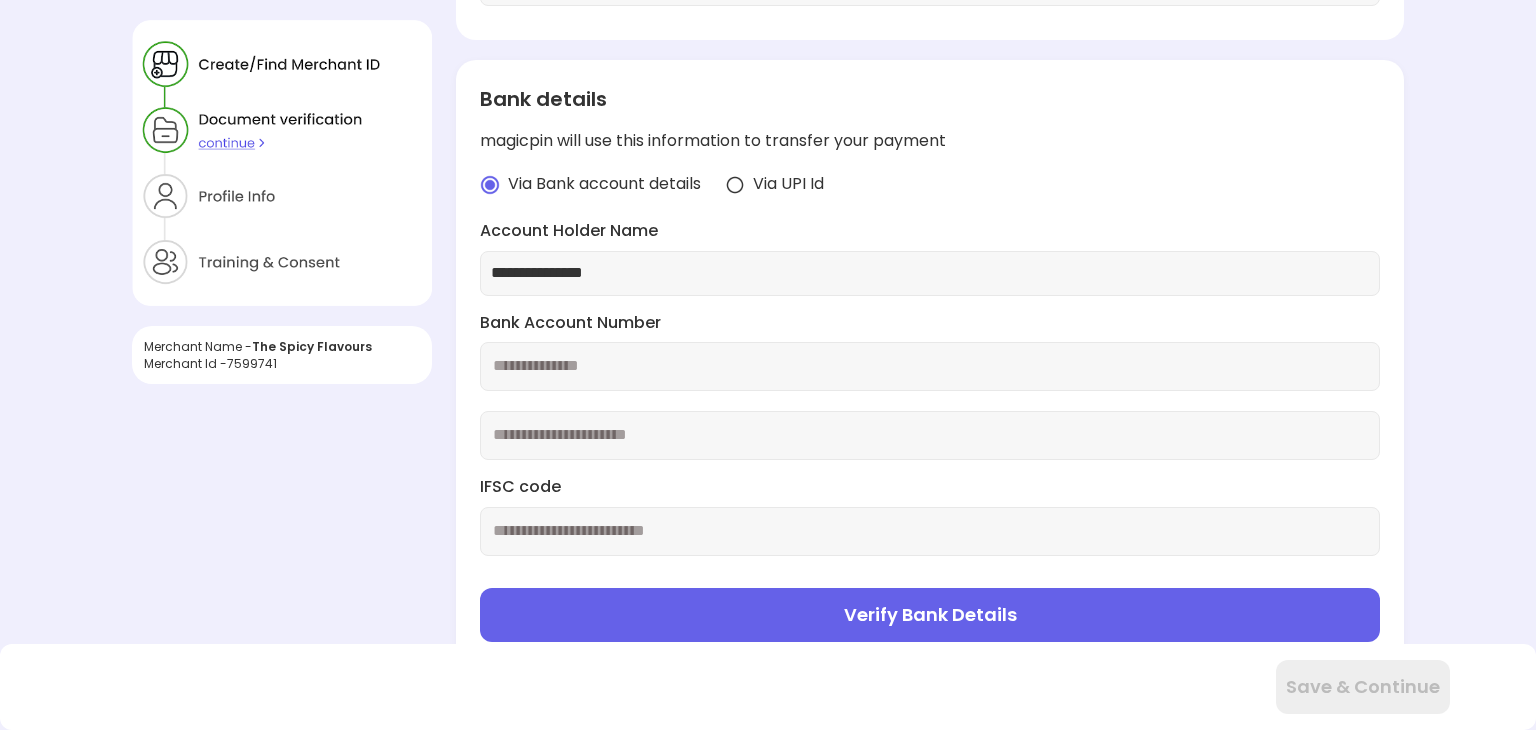 type on "**********" 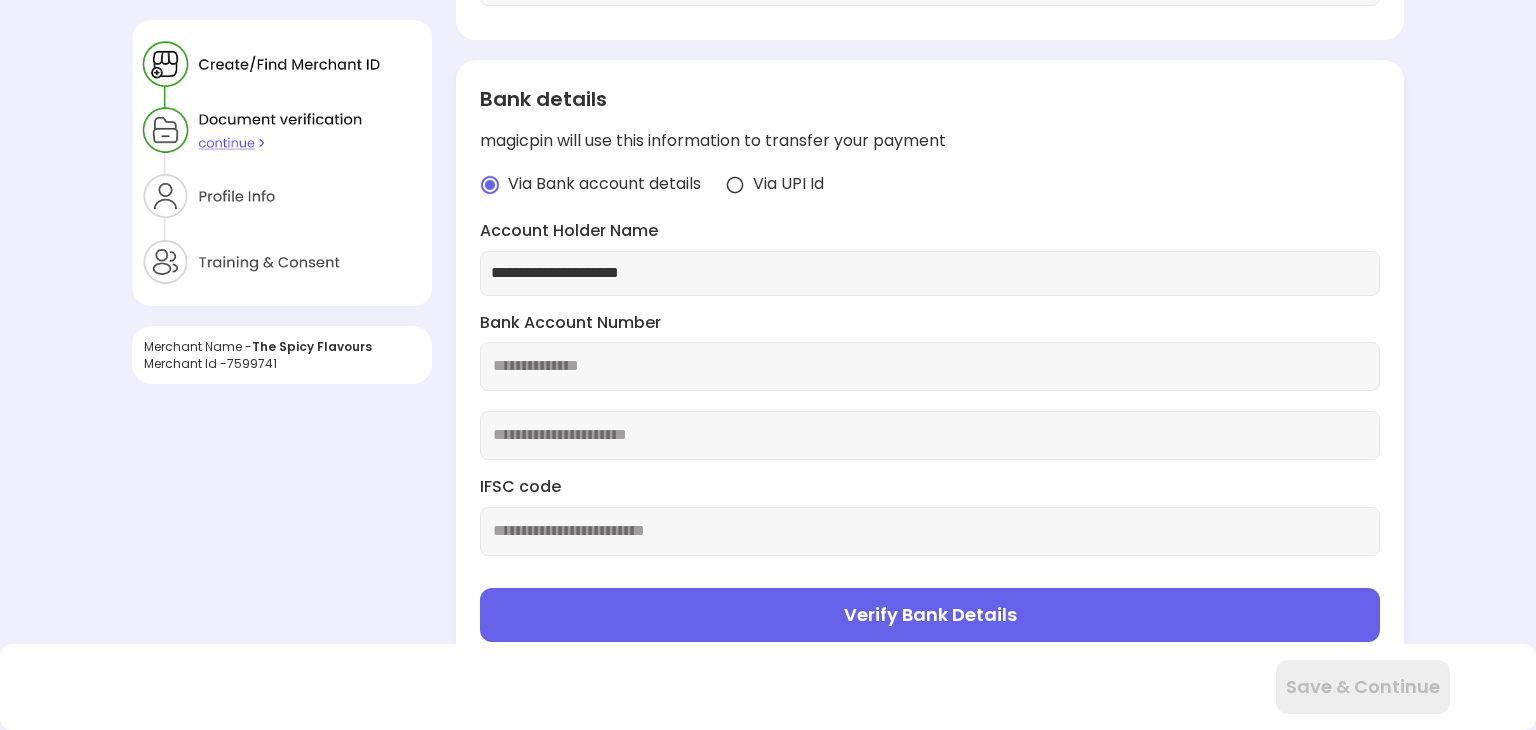 type on "**********" 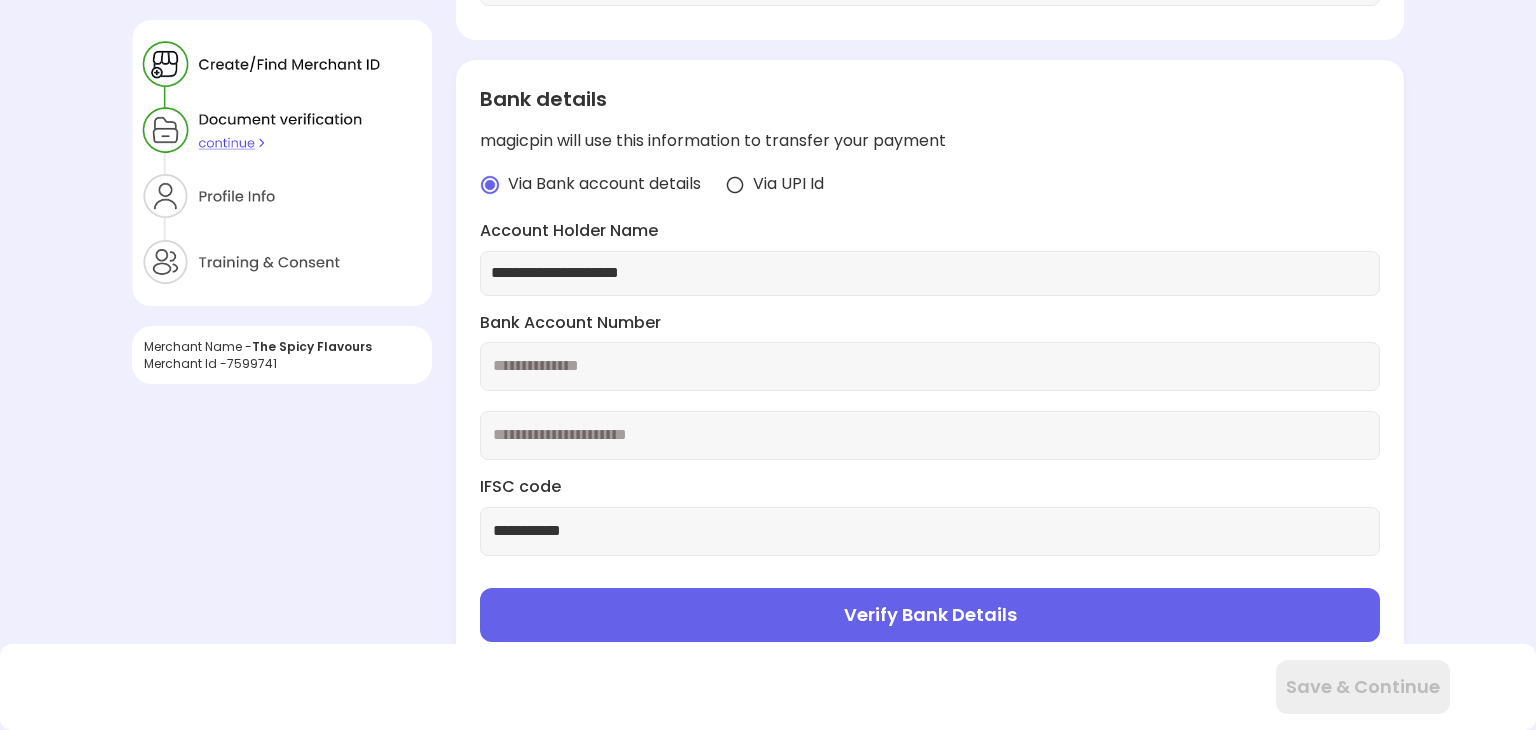 type on "**********" 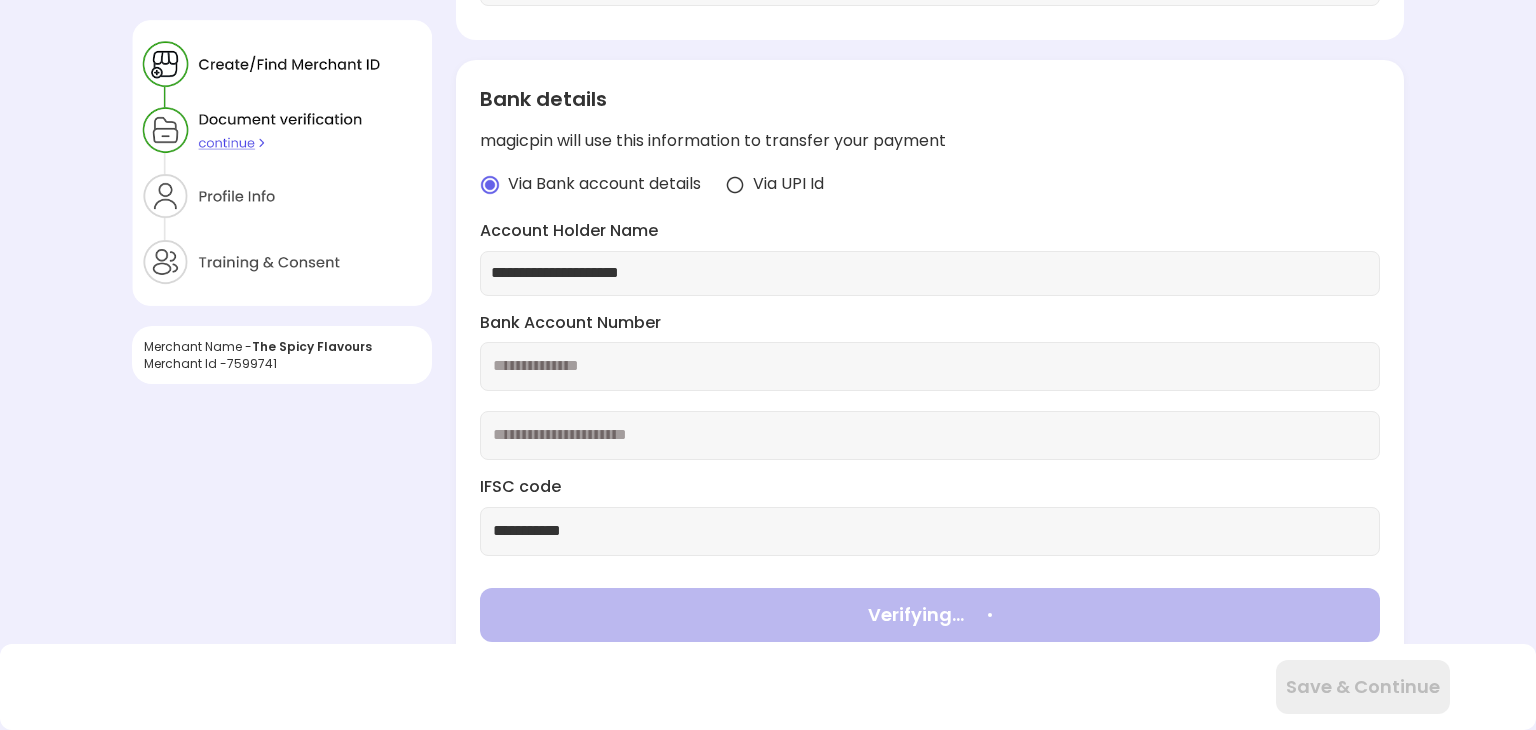 type on "**********" 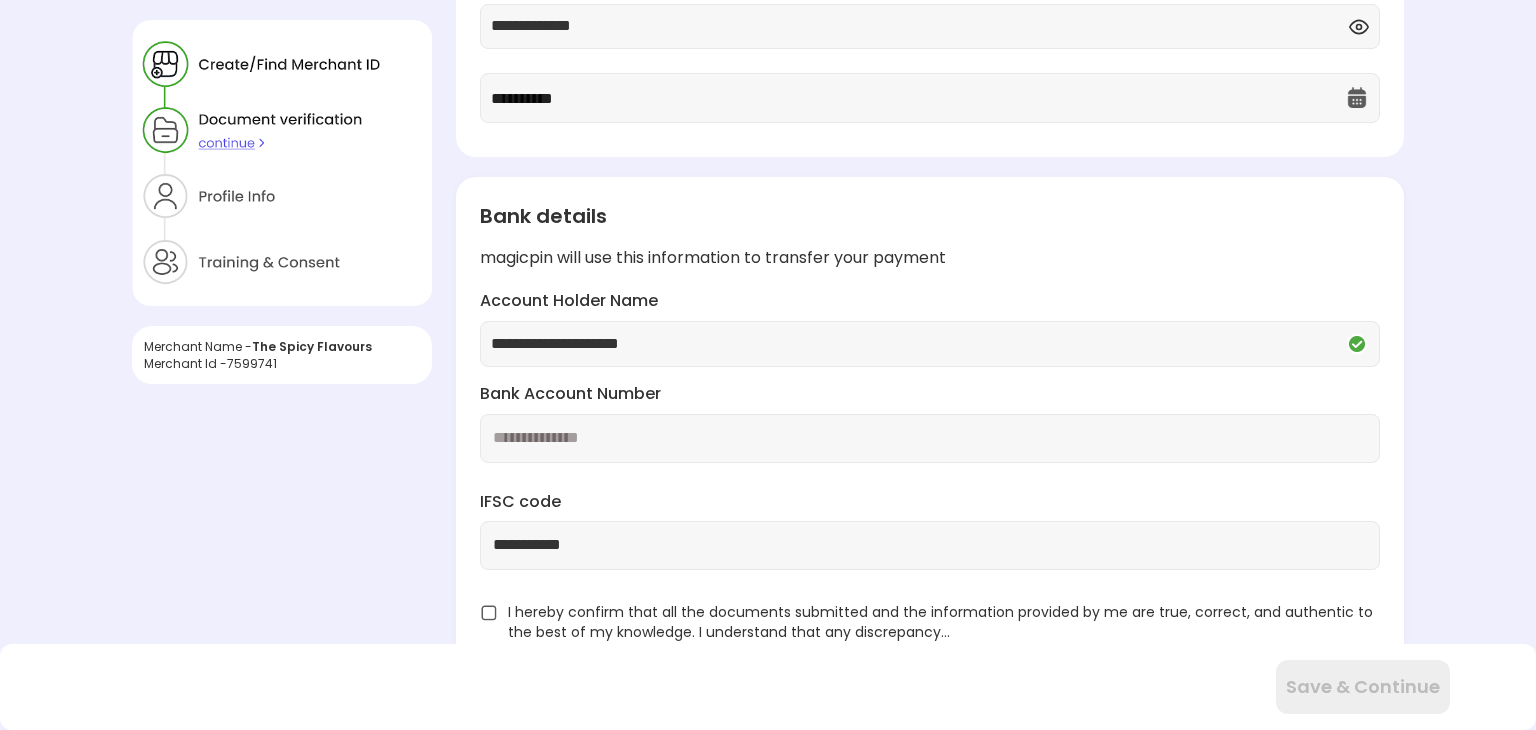 scroll, scrollTop: 281, scrollLeft: 0, axis: vertical 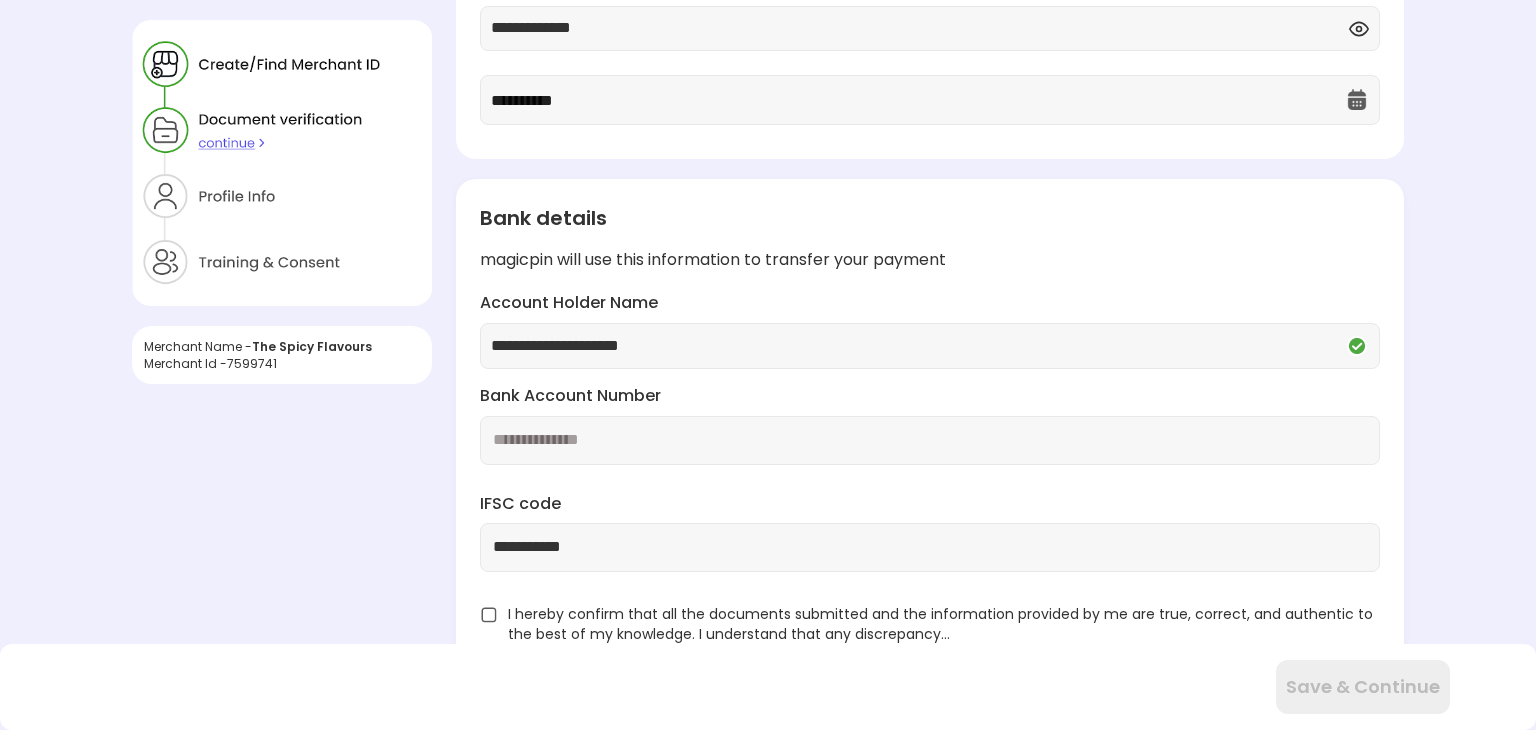 click at bounding box center (489, 615) 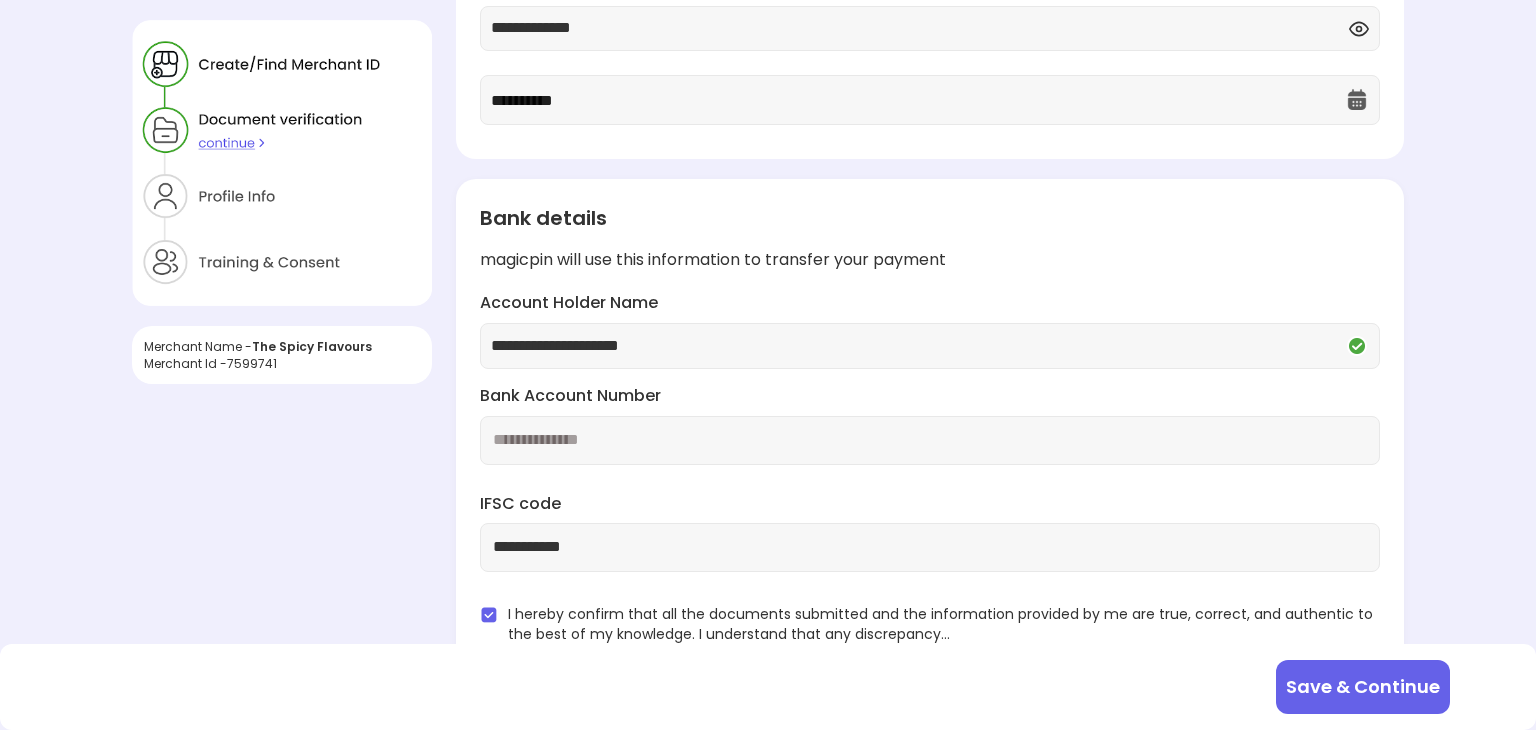 click on "Save & Continue" at bounding box center (1363, 687) 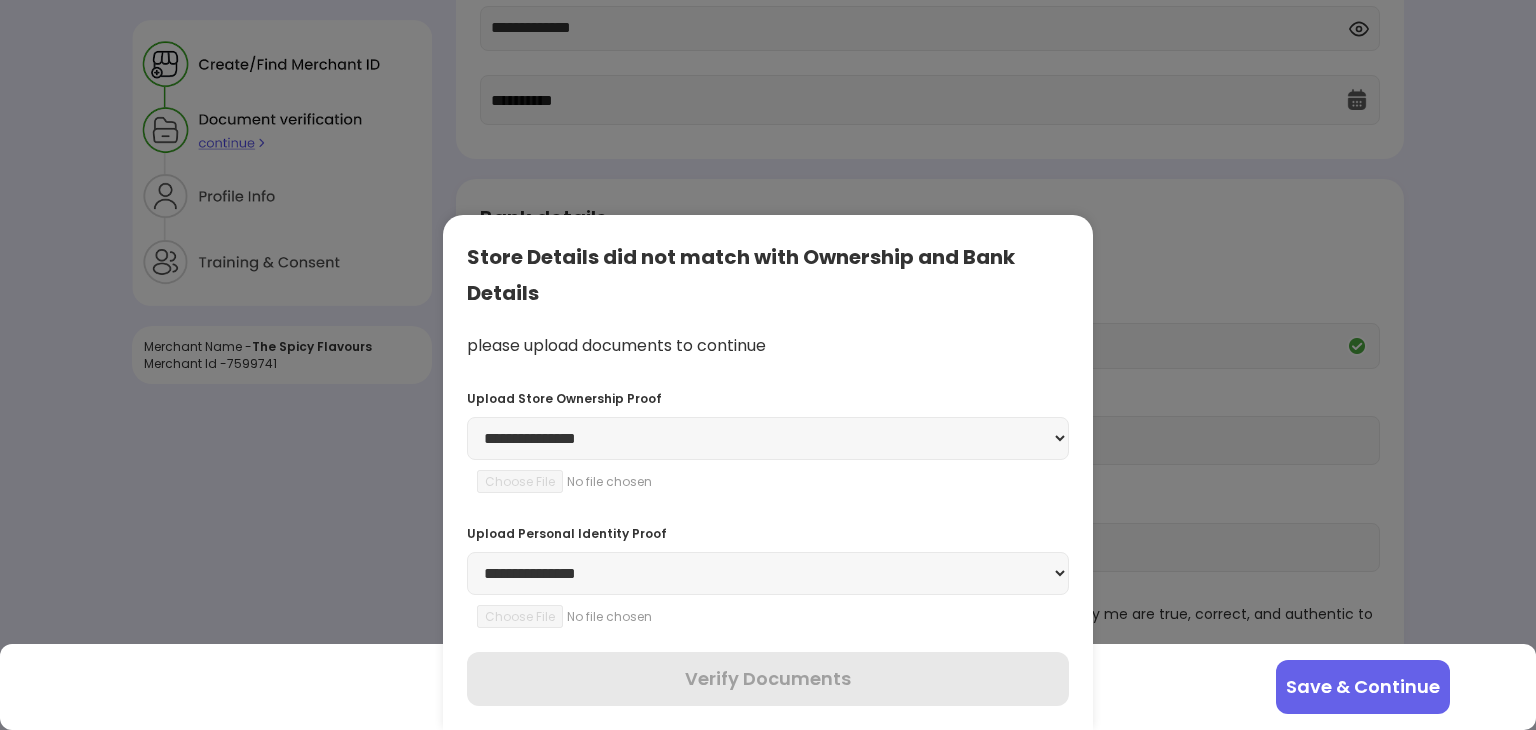 click on "**********" at bounding box center (768, 438) 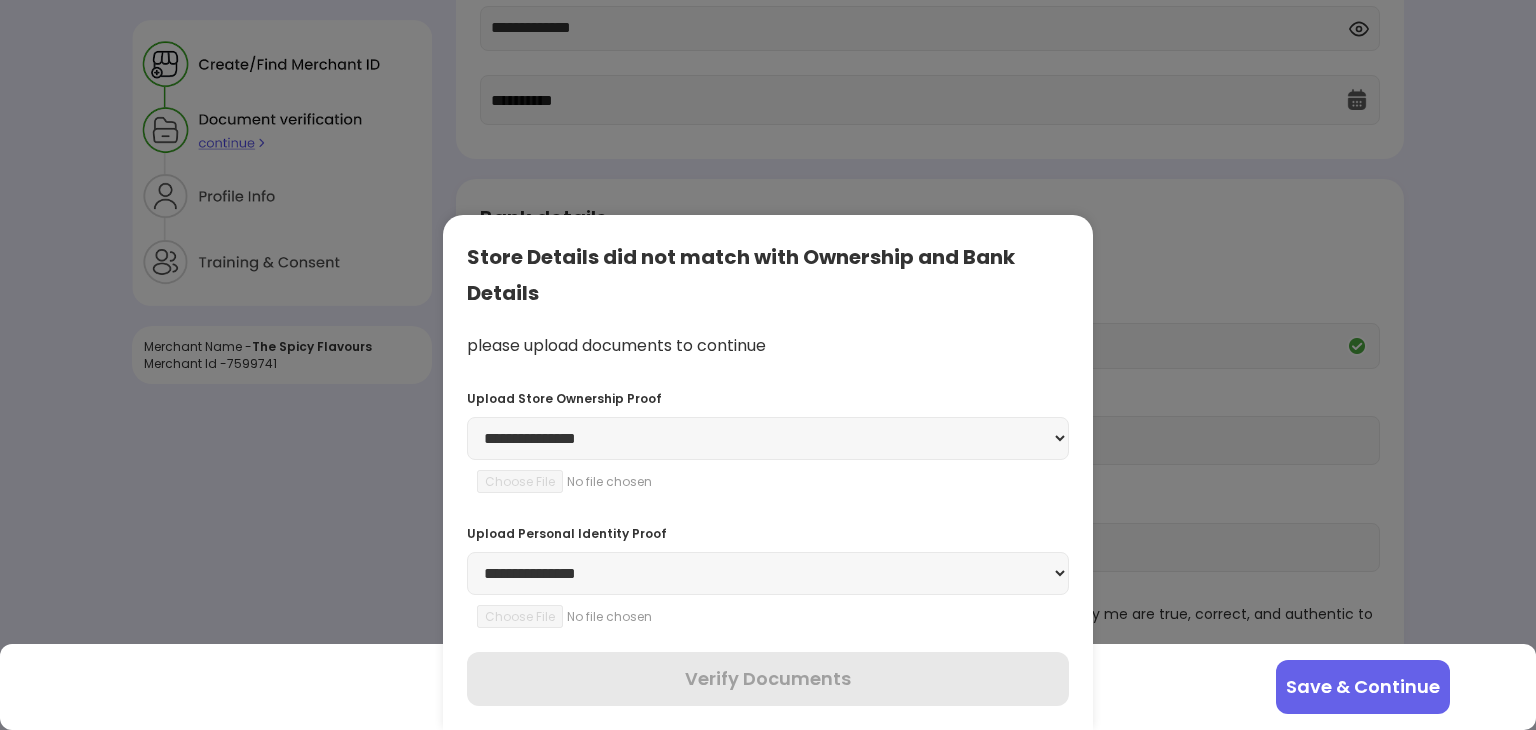 select on "**********" 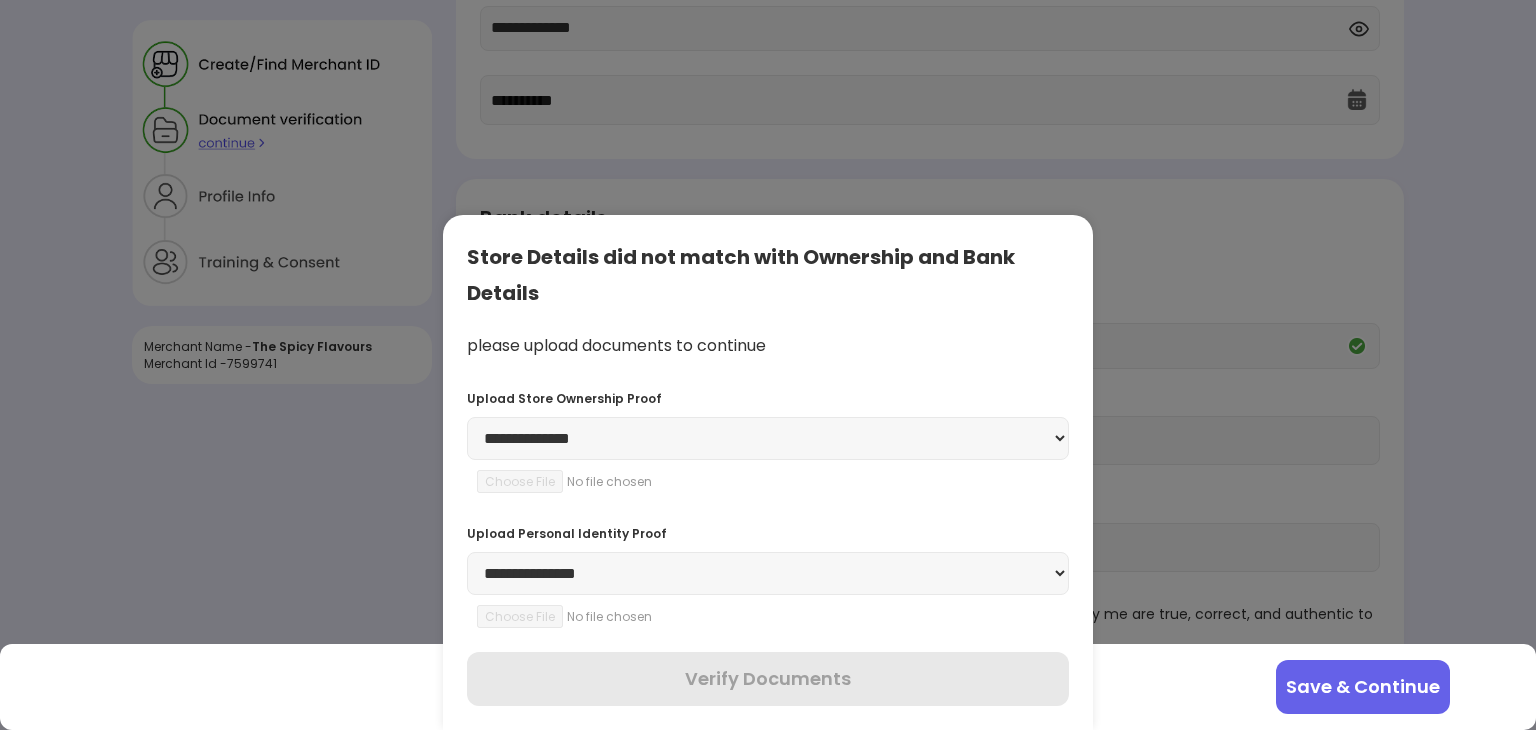 click on "**********" at bounding box center [768, 438] 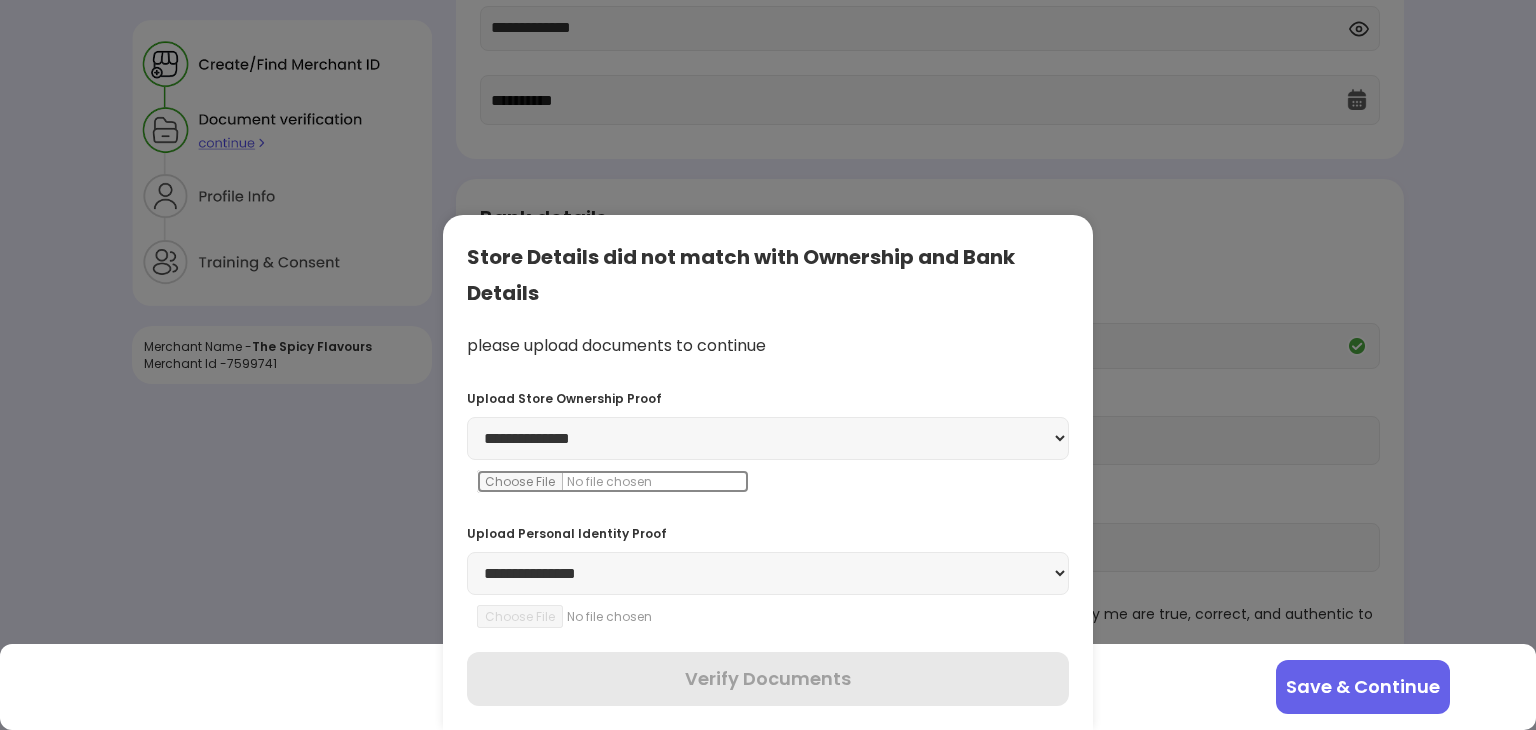 click at bounding box center [613, 481] 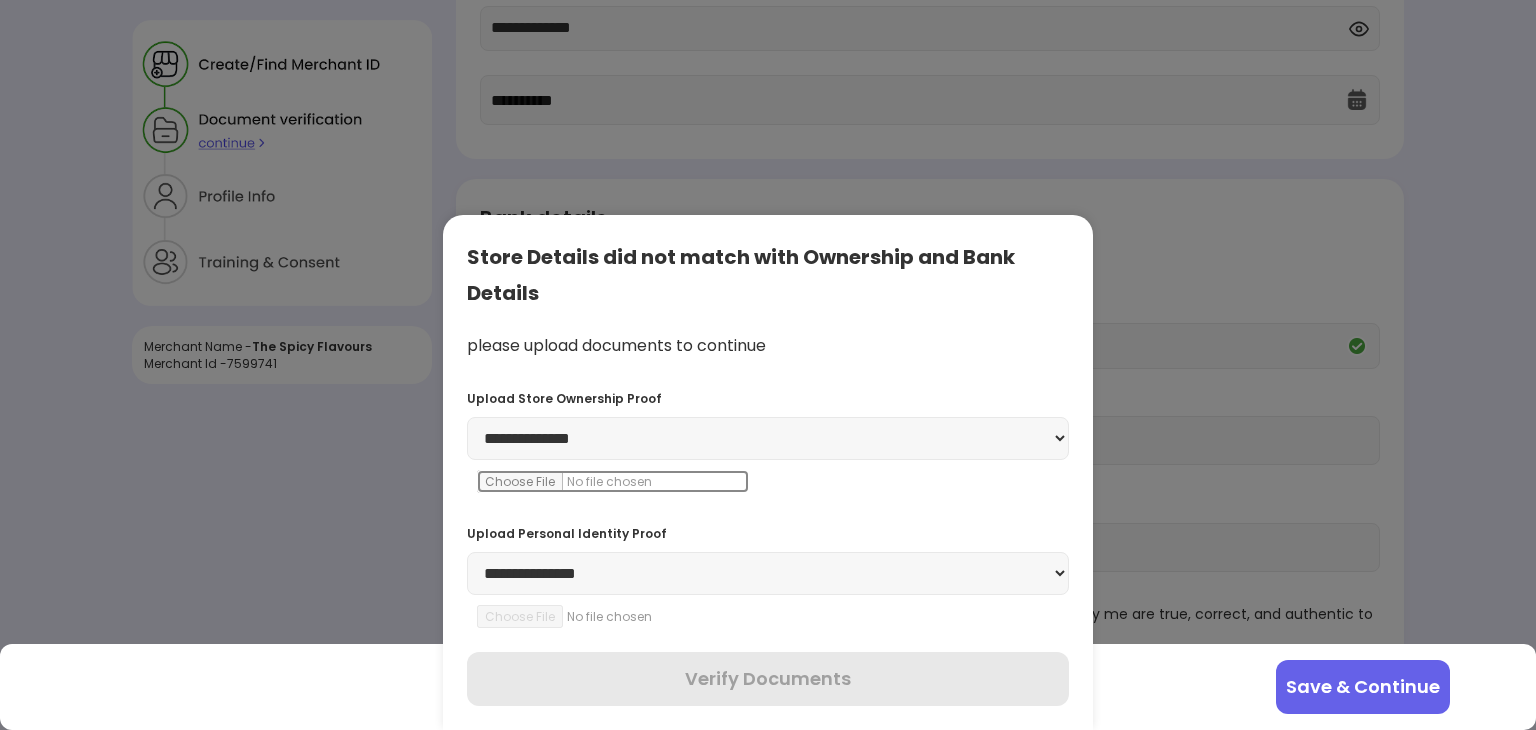 type on "**********" 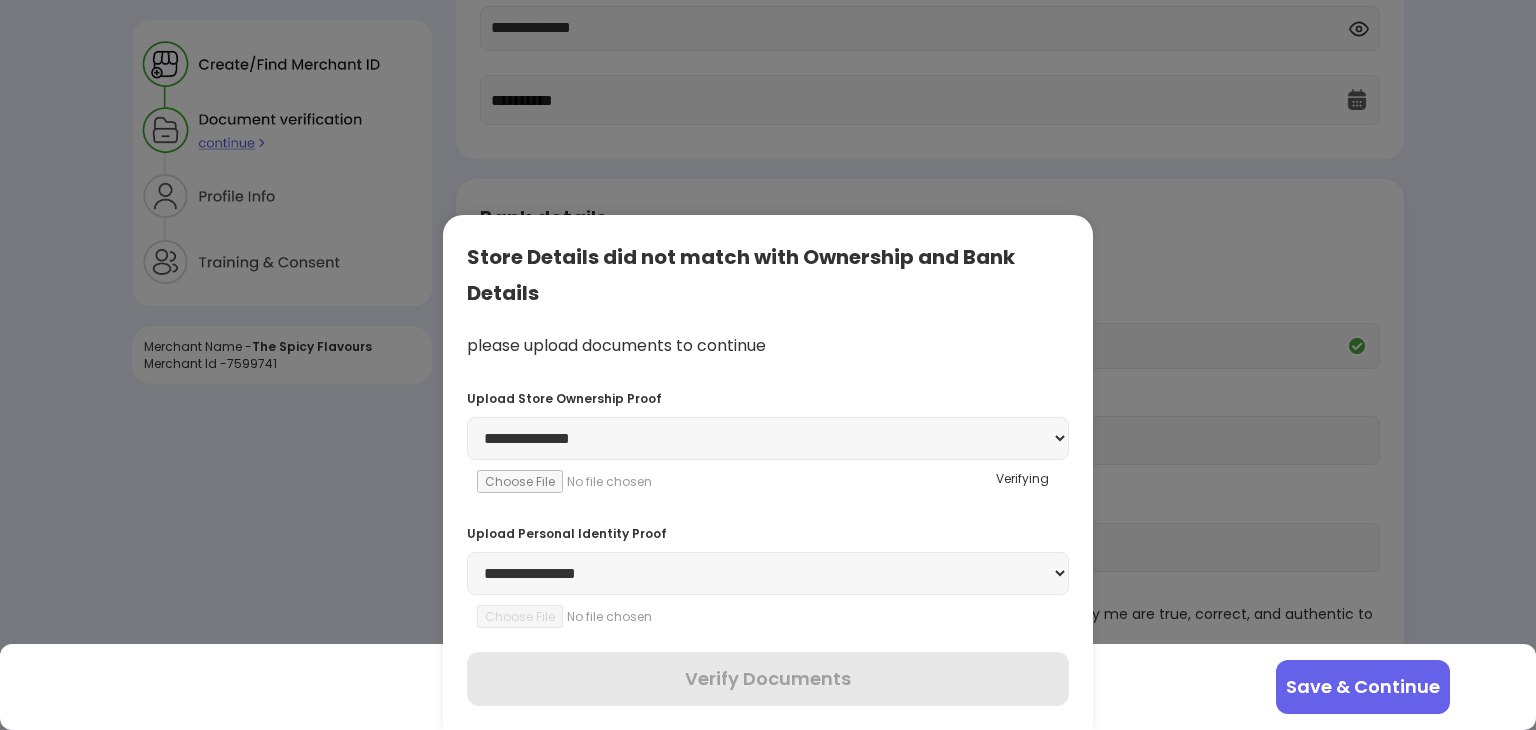 click on "**********" at bounding box center (768, 573) 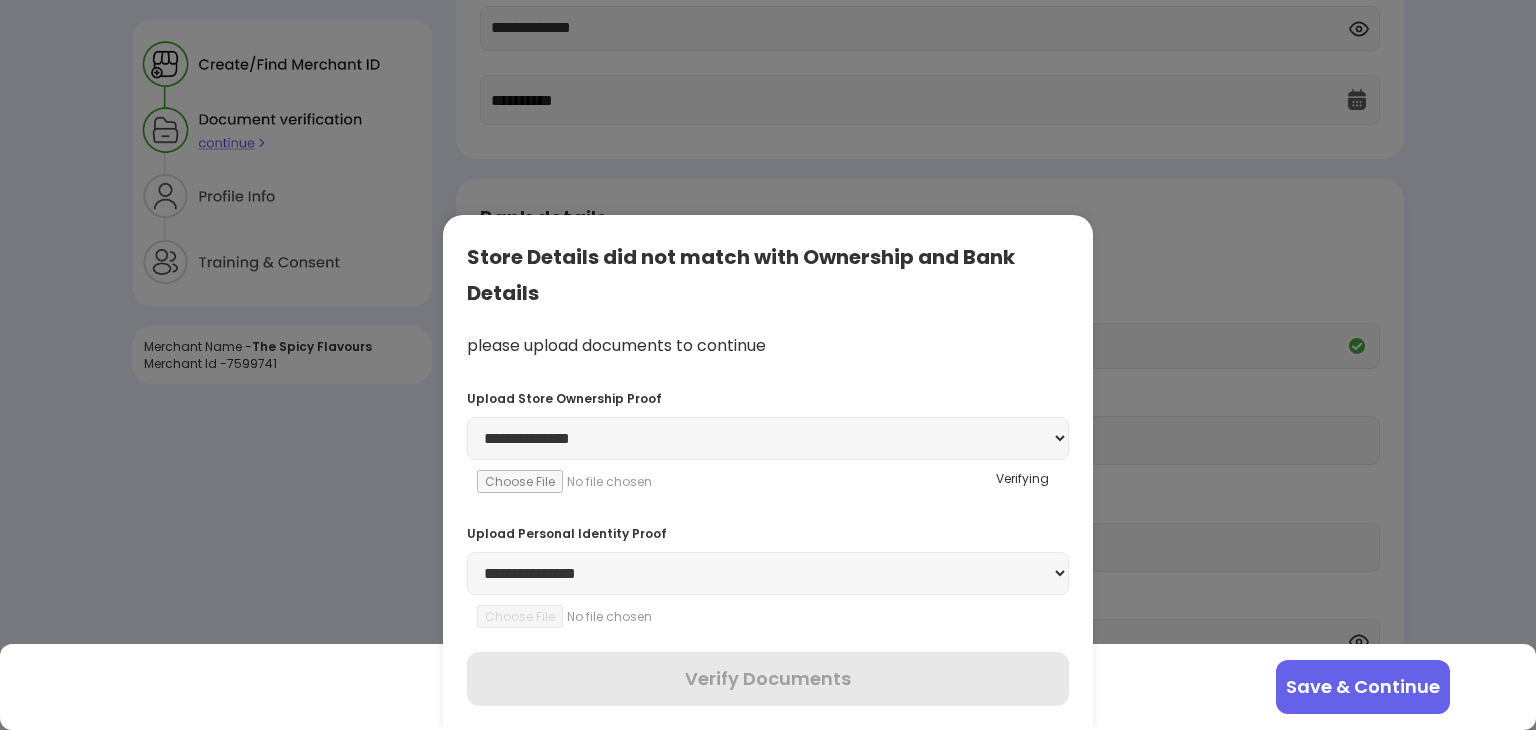 click on "**********" at bounding box center [768, 573] 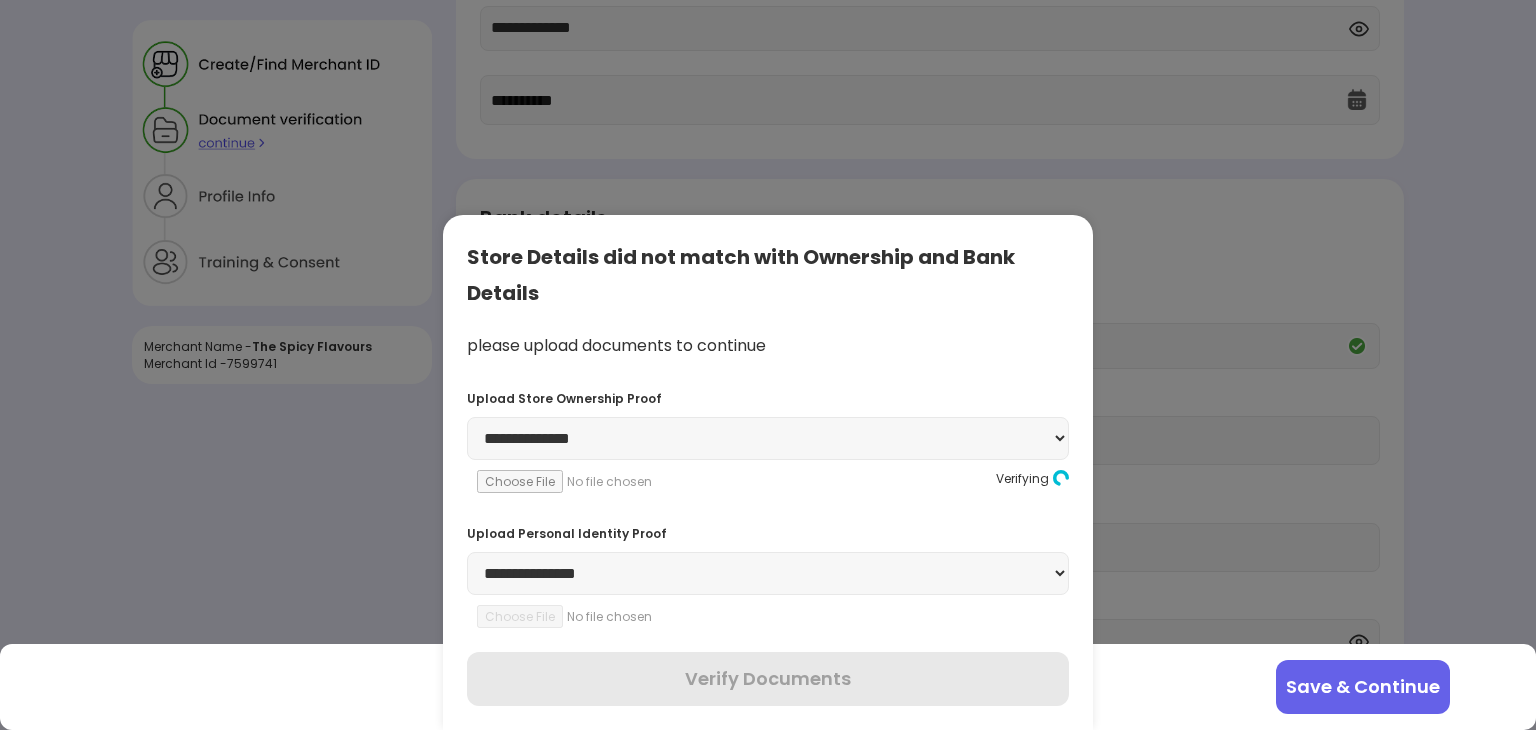 select on "******" 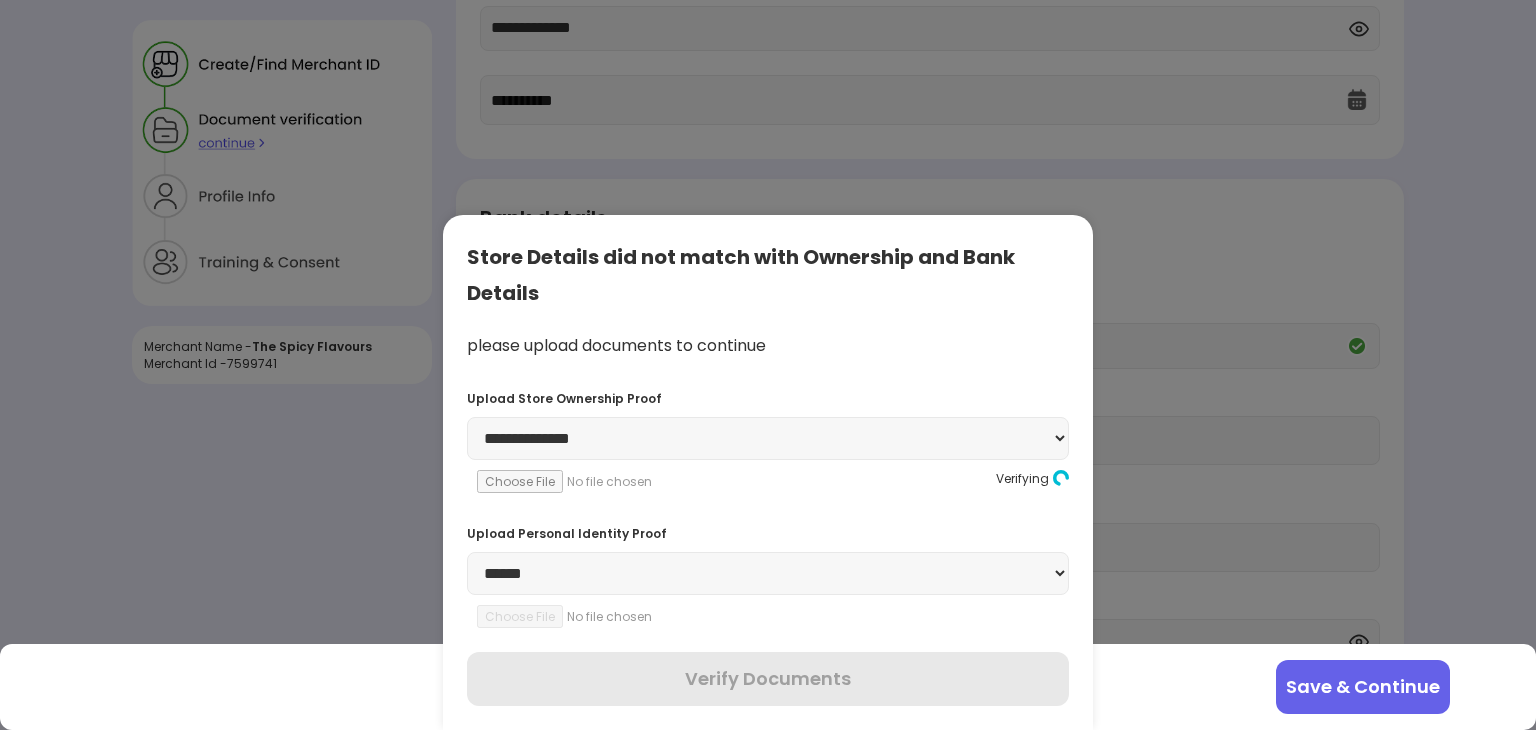 click on "**********" at bounding box center (768, 573) 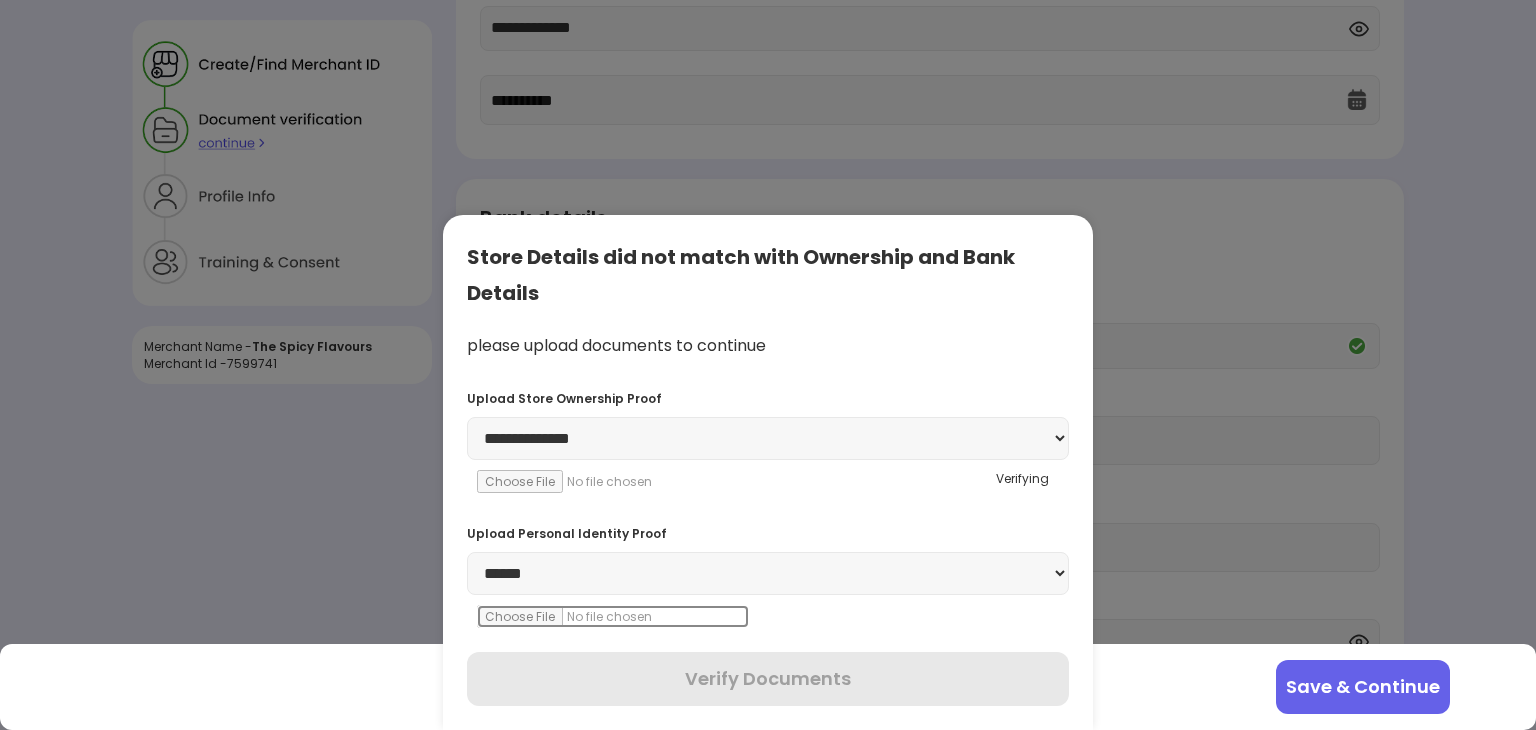 click at bounding box center (613, 616) 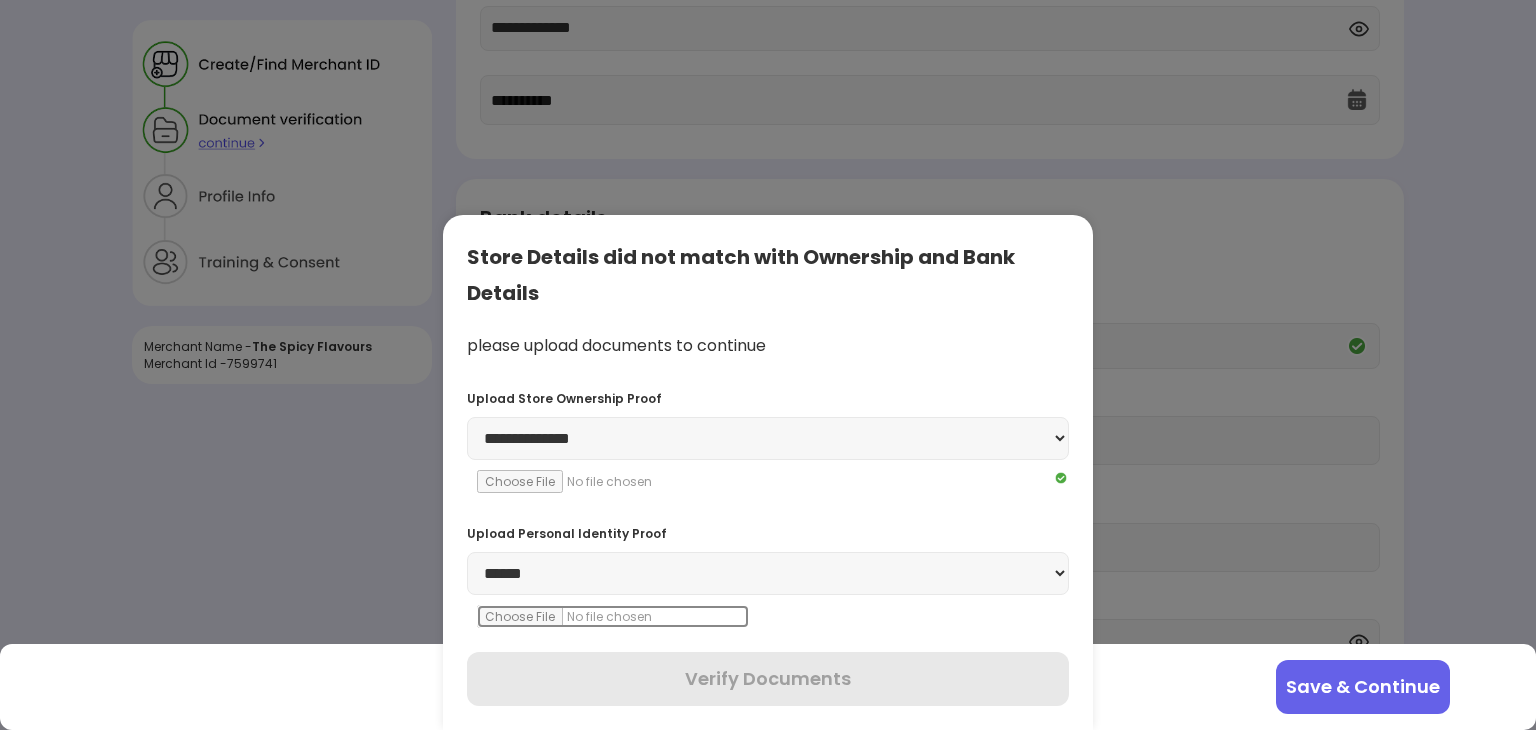 type on "**********" 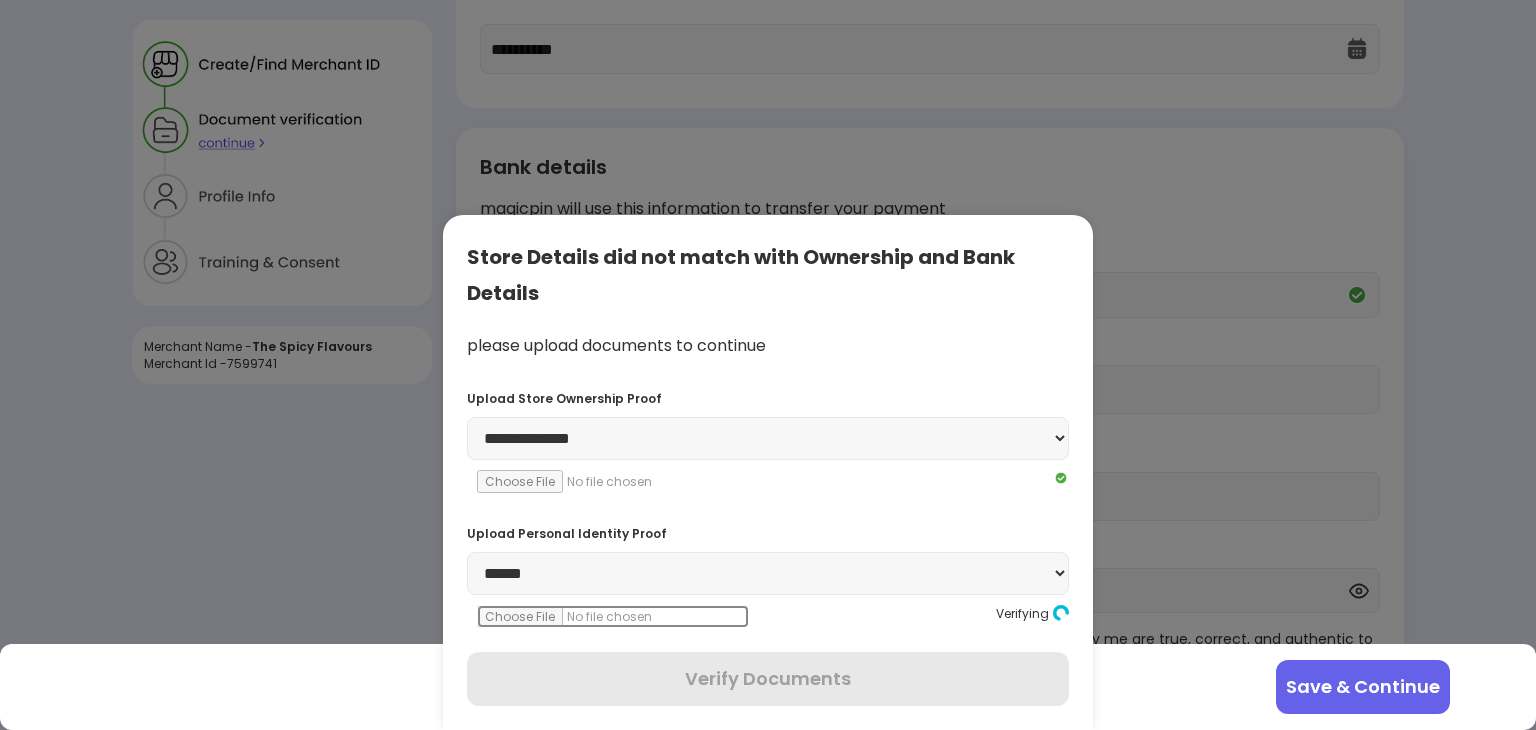 scroll, scrollTop: 356, scrollLeft: 0, axis: vertical 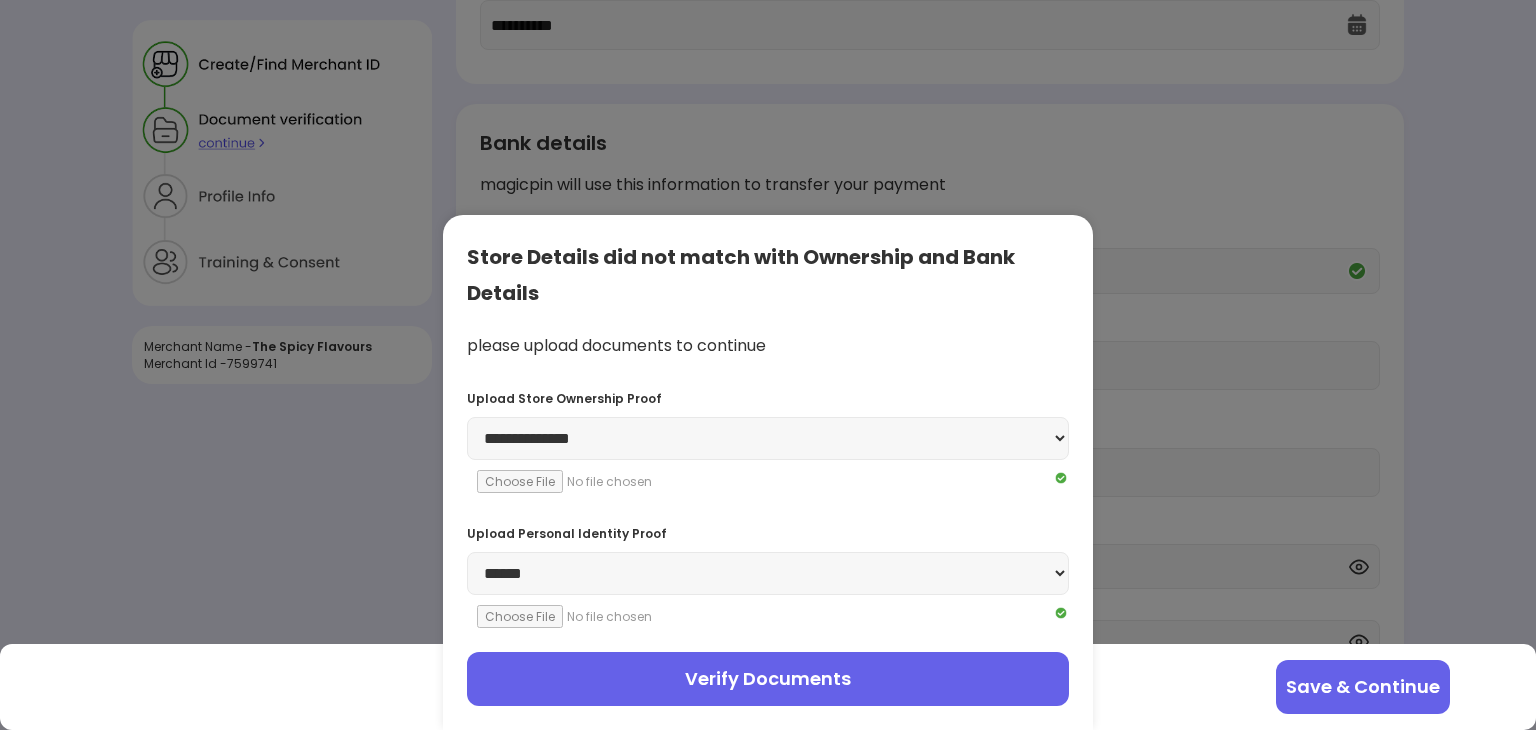 click on "Verify Documents" at bounding box center [768, 679] 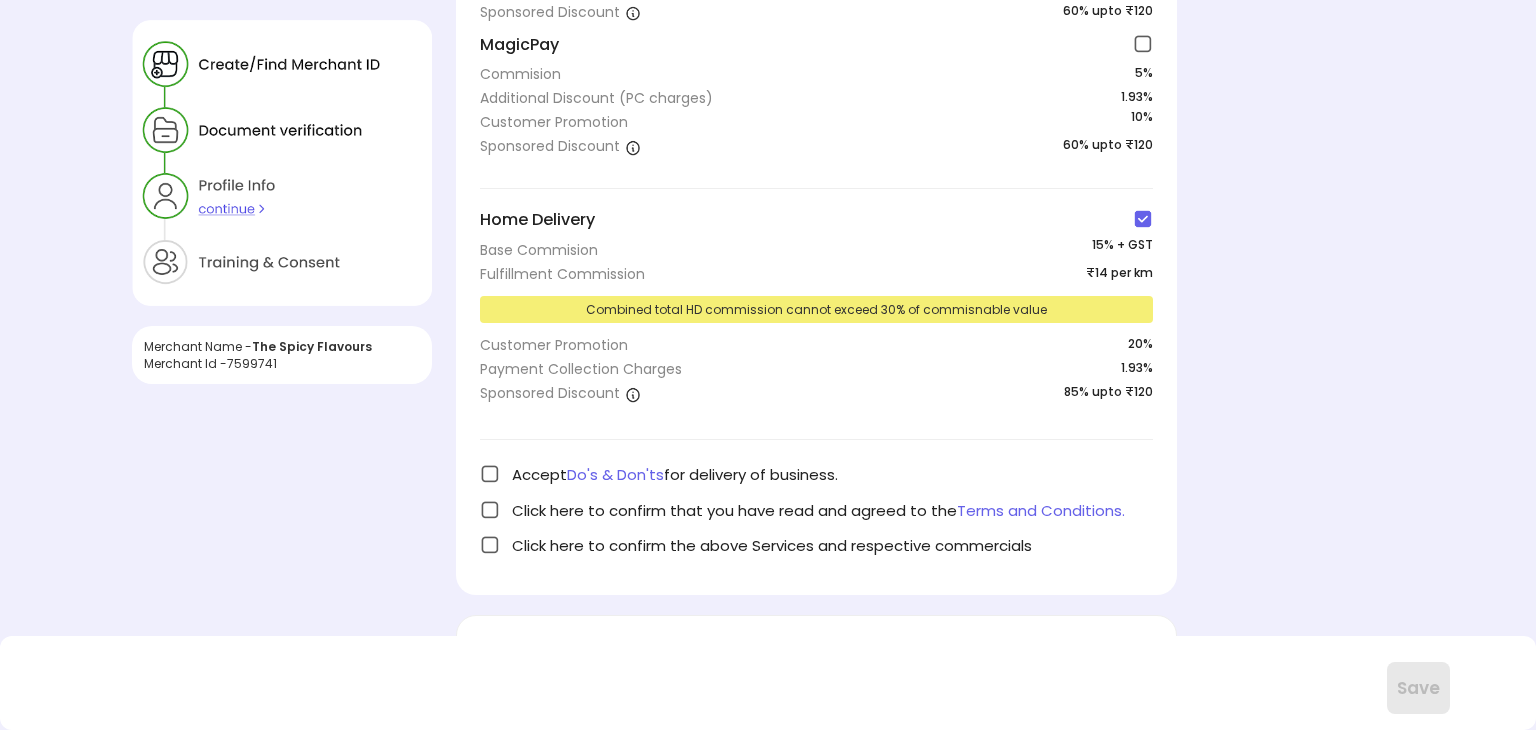 scroll, scrollTop: 400, scrollLeft: 0, axis: vertical 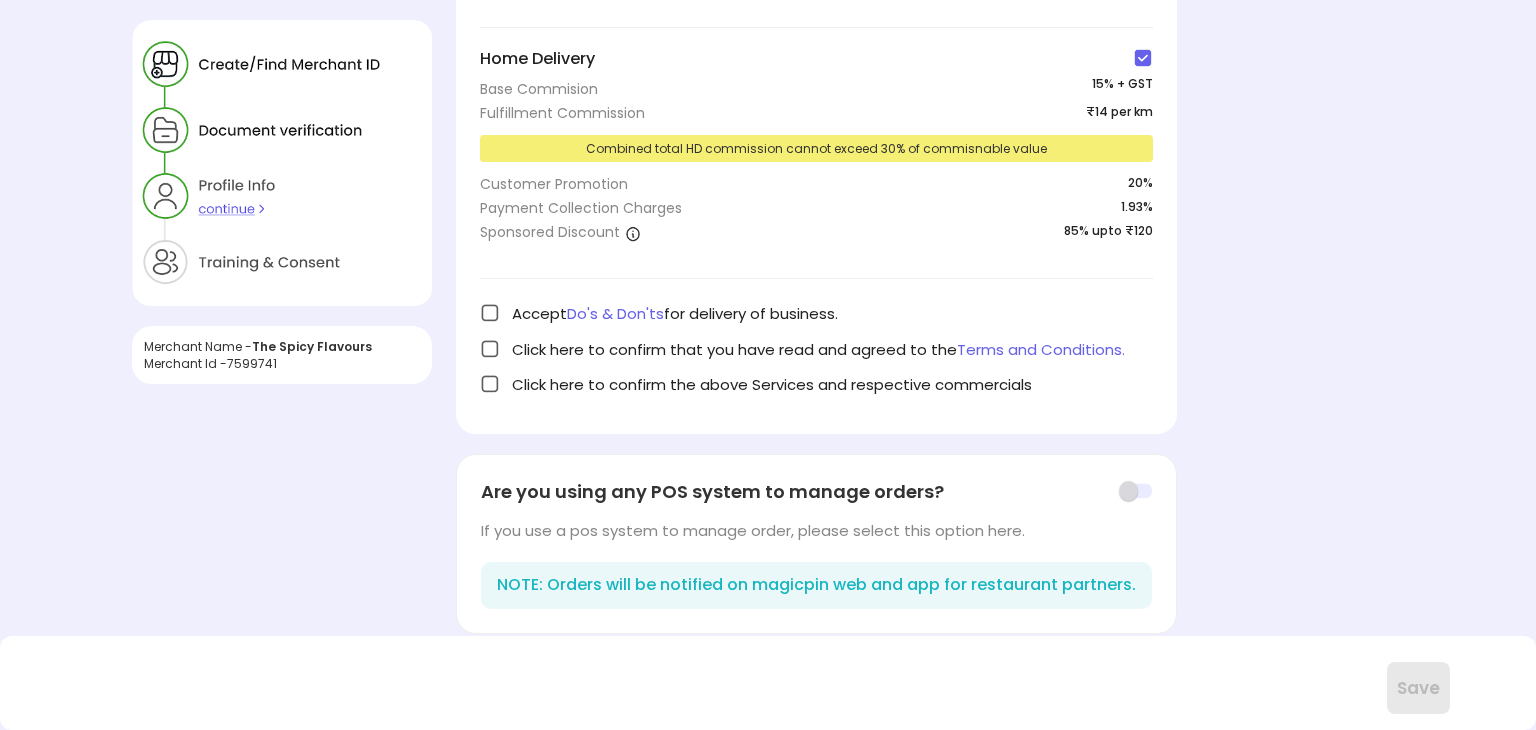 click at bounding box center (490, 313) 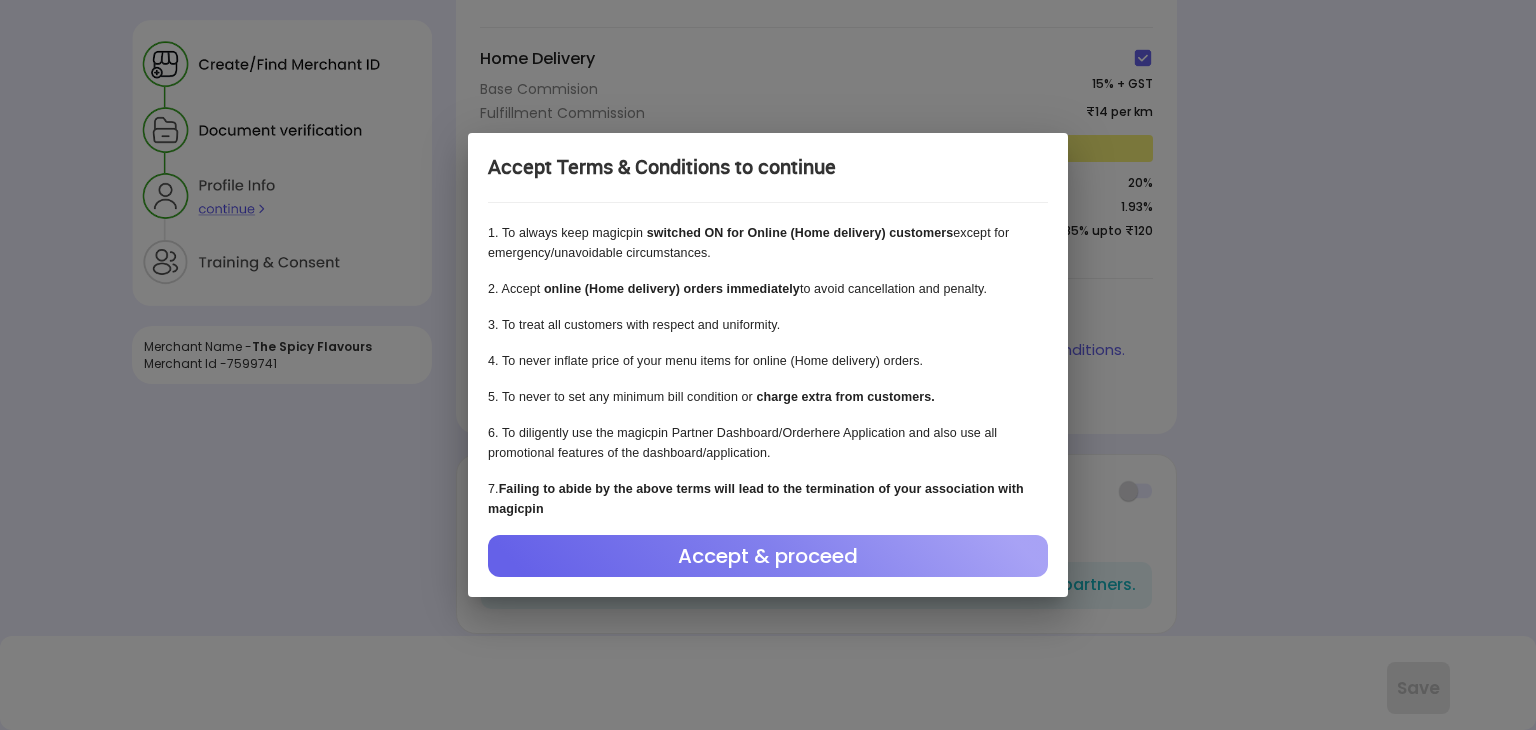 click on "Accept & proceed" at bounding box center (768, 556) 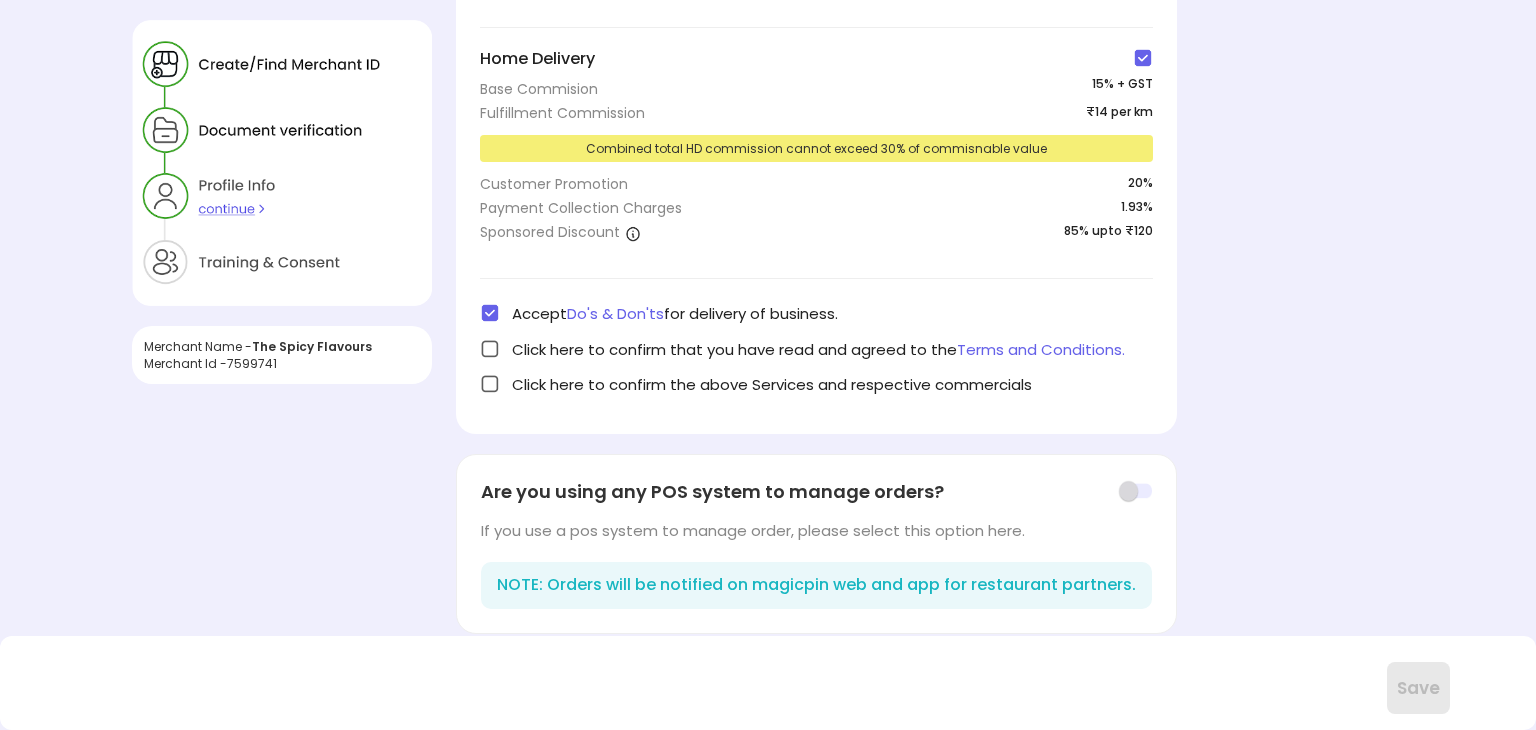 click at bounding box center [490, 349] 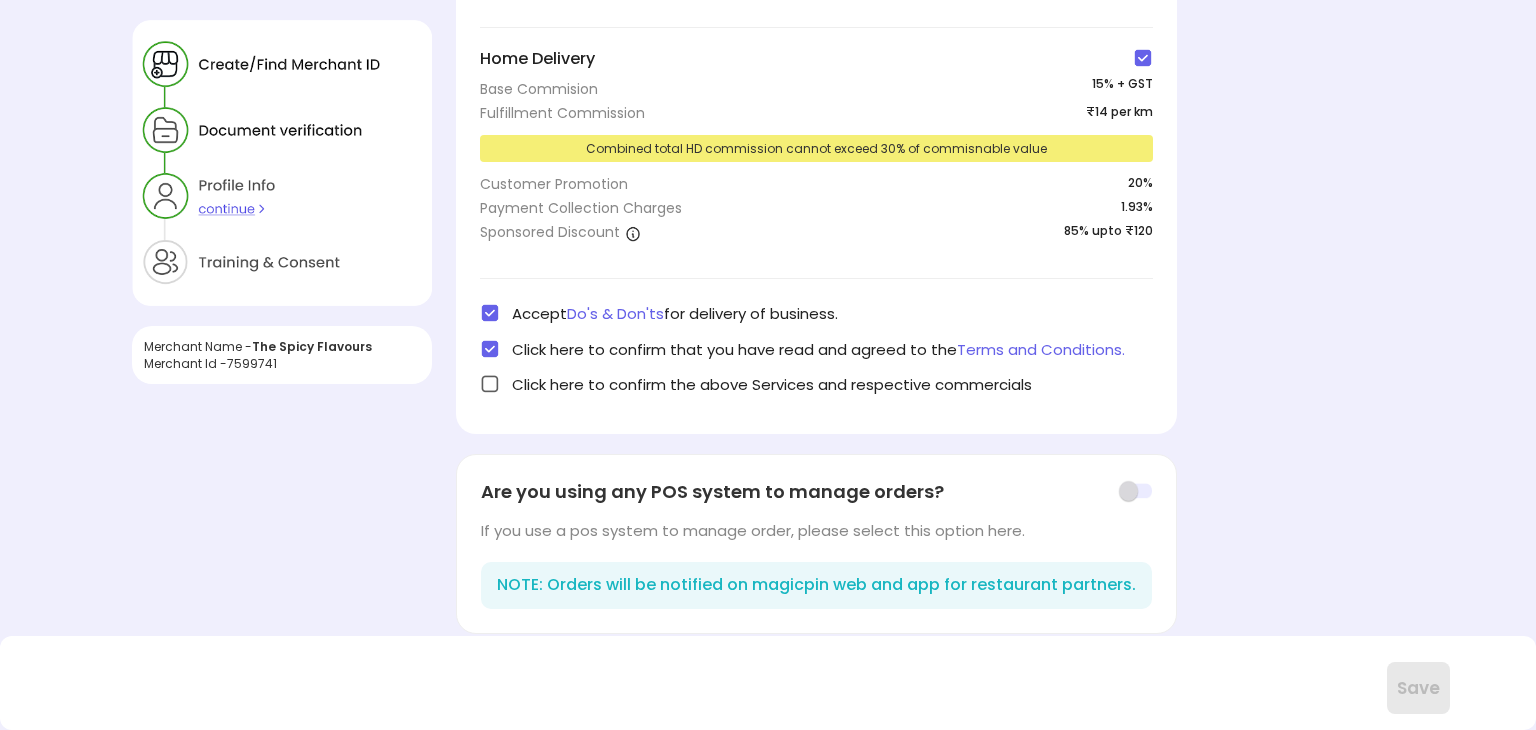 click at bounding box center (490, 384) 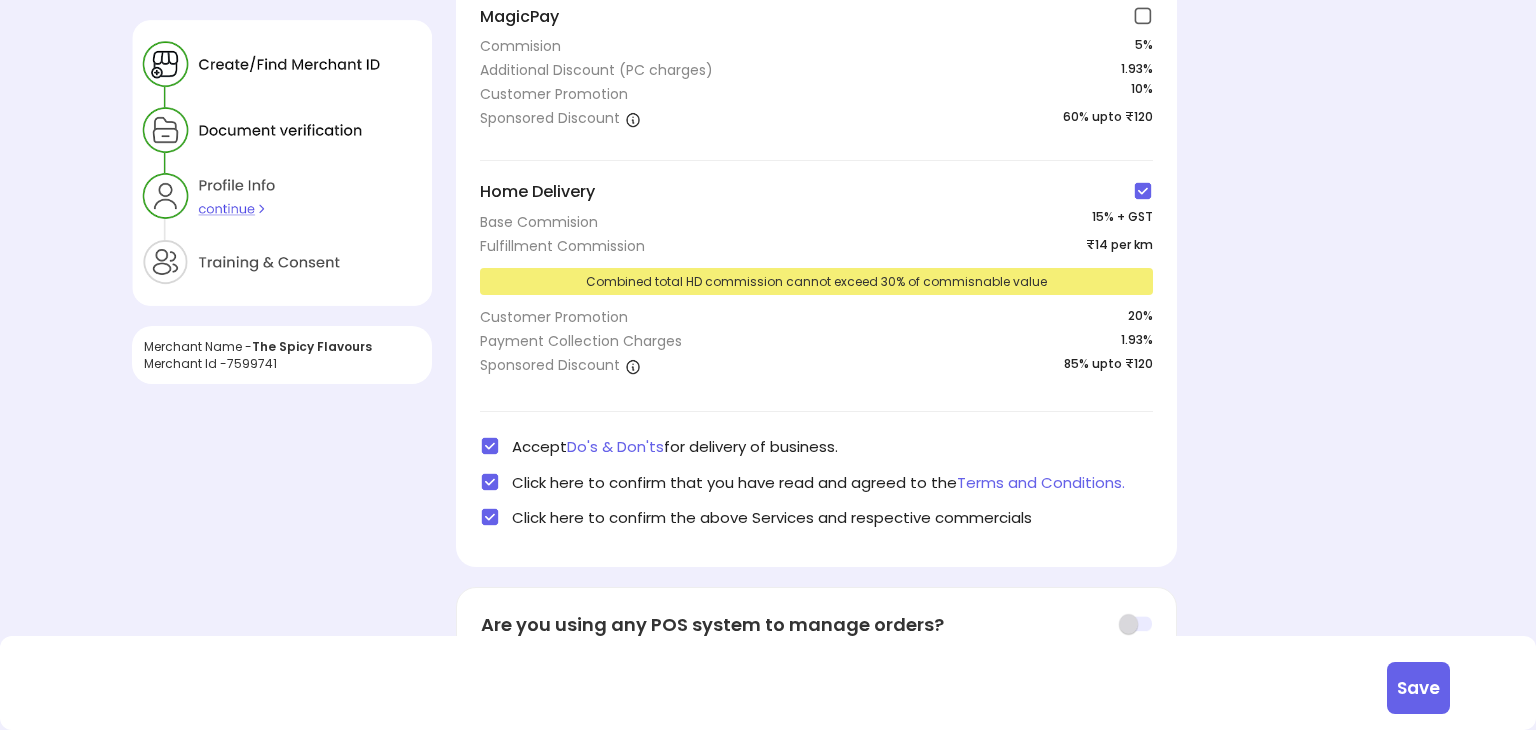 scroll, scrollTop: 13, scrollLeft: 0, axis: vertical 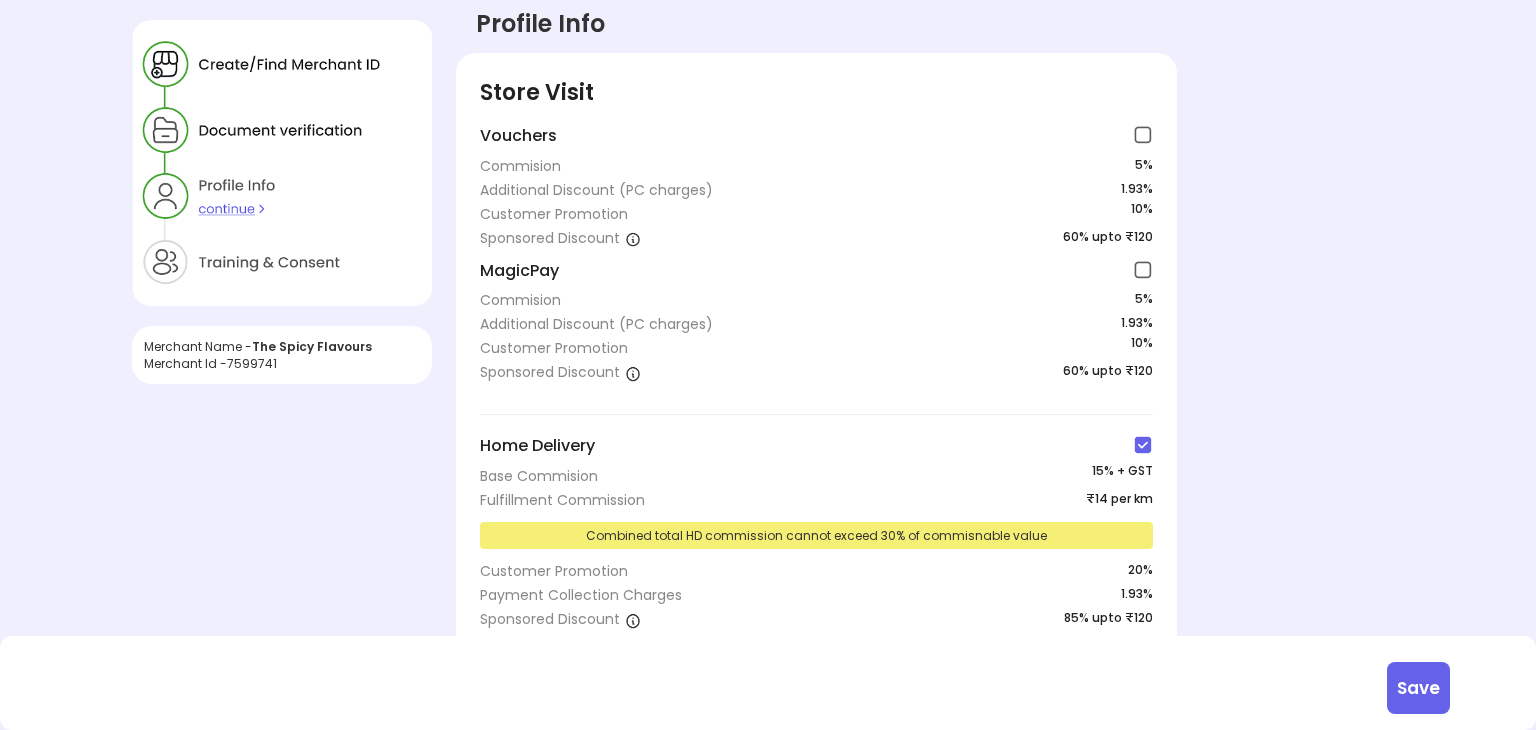 click at bounding box center (1143, 270) 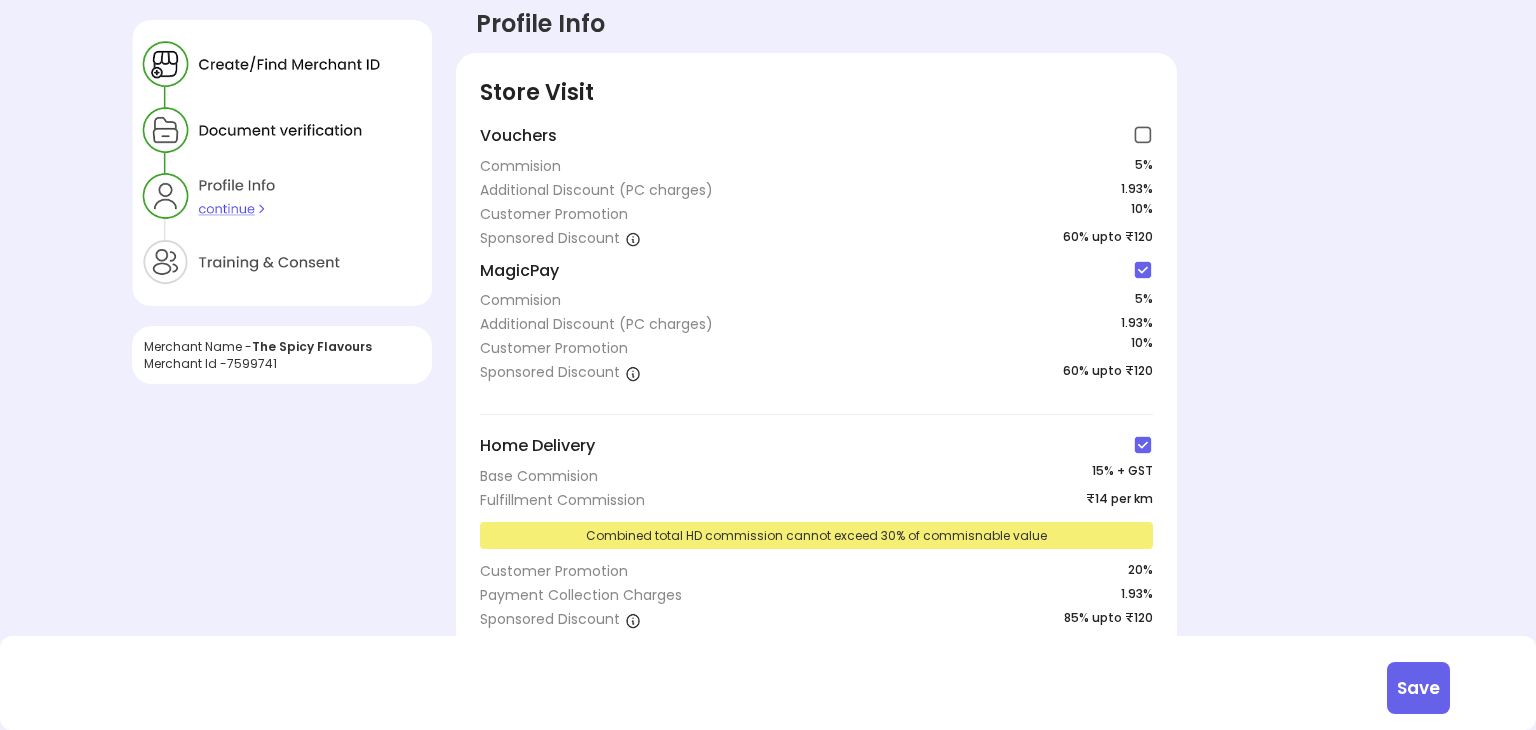 click at bounding box center [1143, 270] 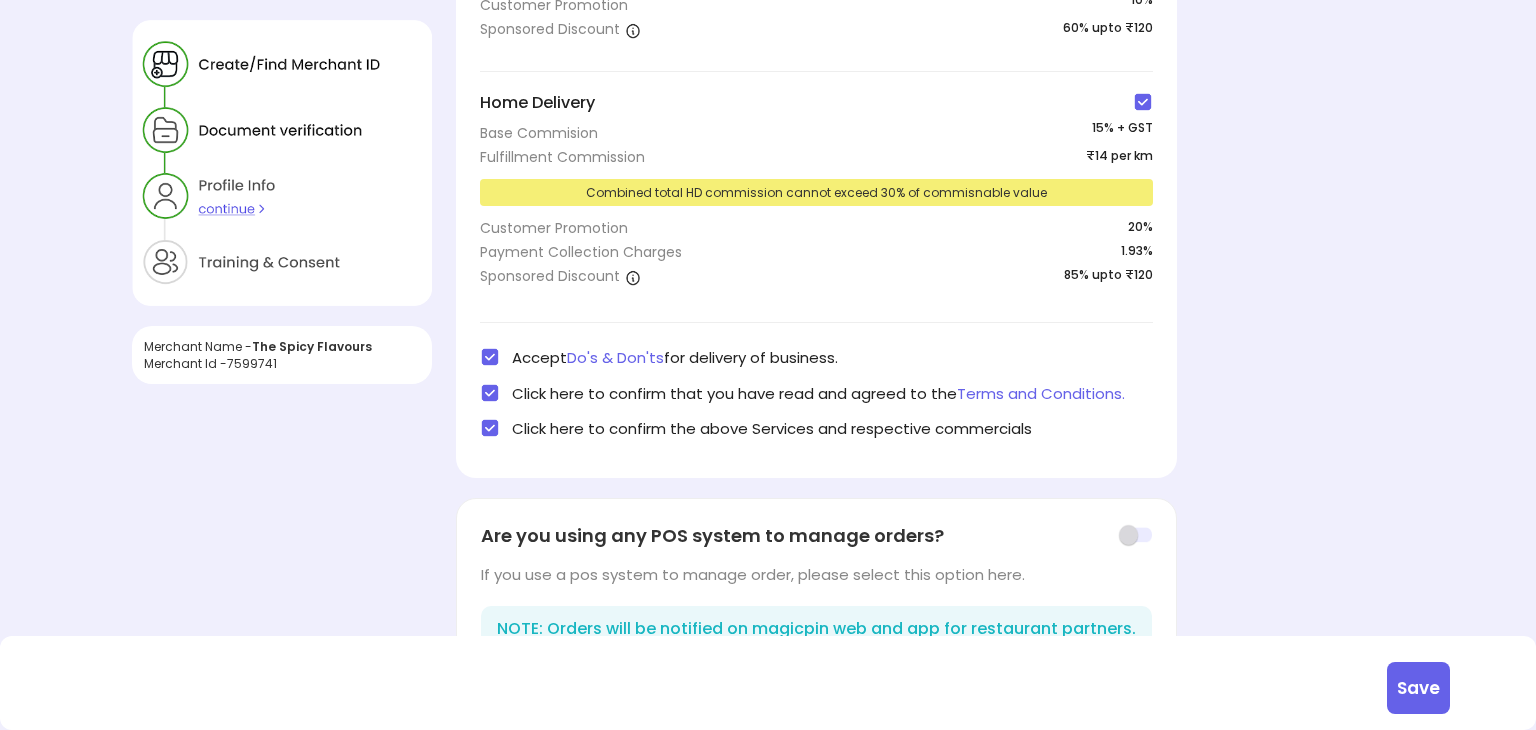 scroll, scrollTop: 413, scrollLeft: 0, axis: vertical 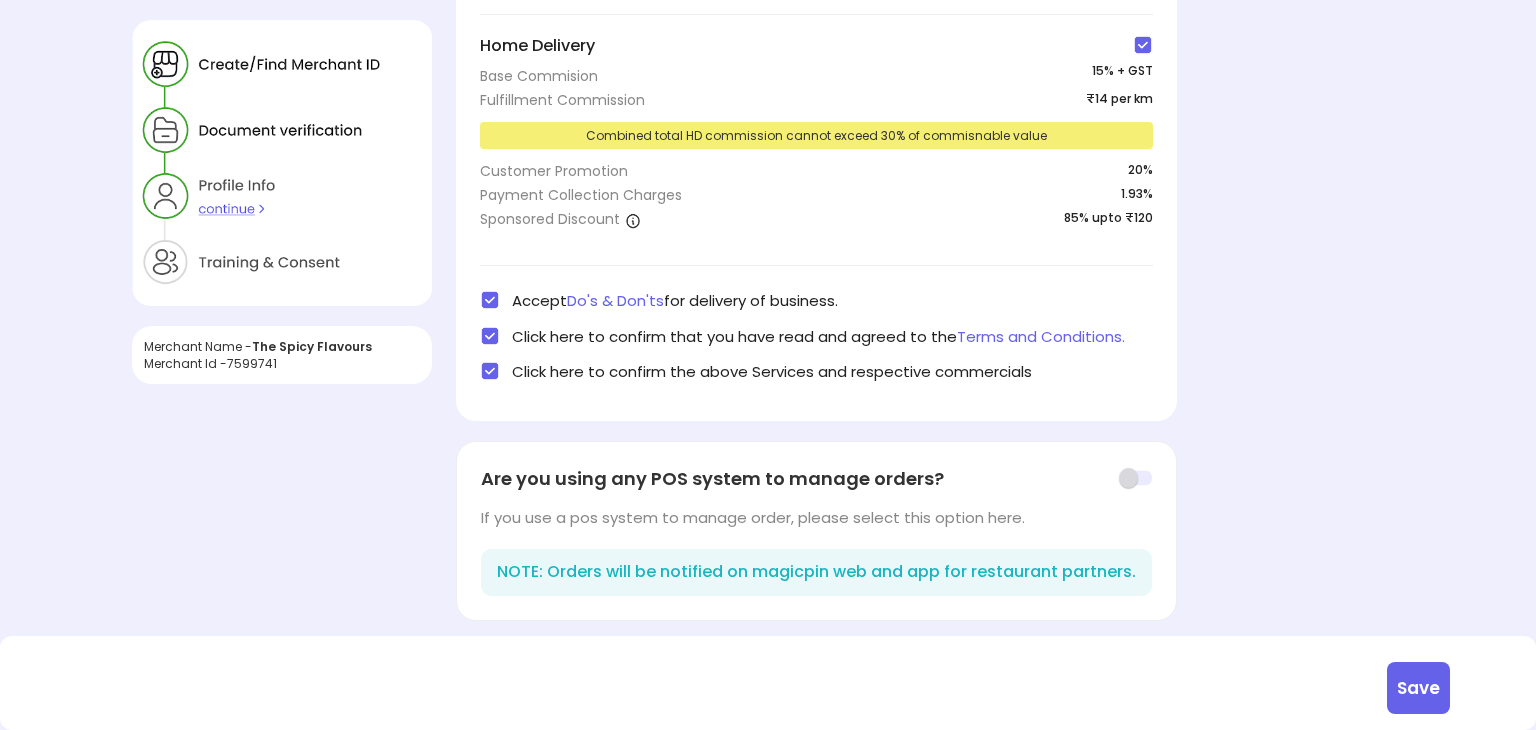 click on "Save" at bounding box center (1418, 688) 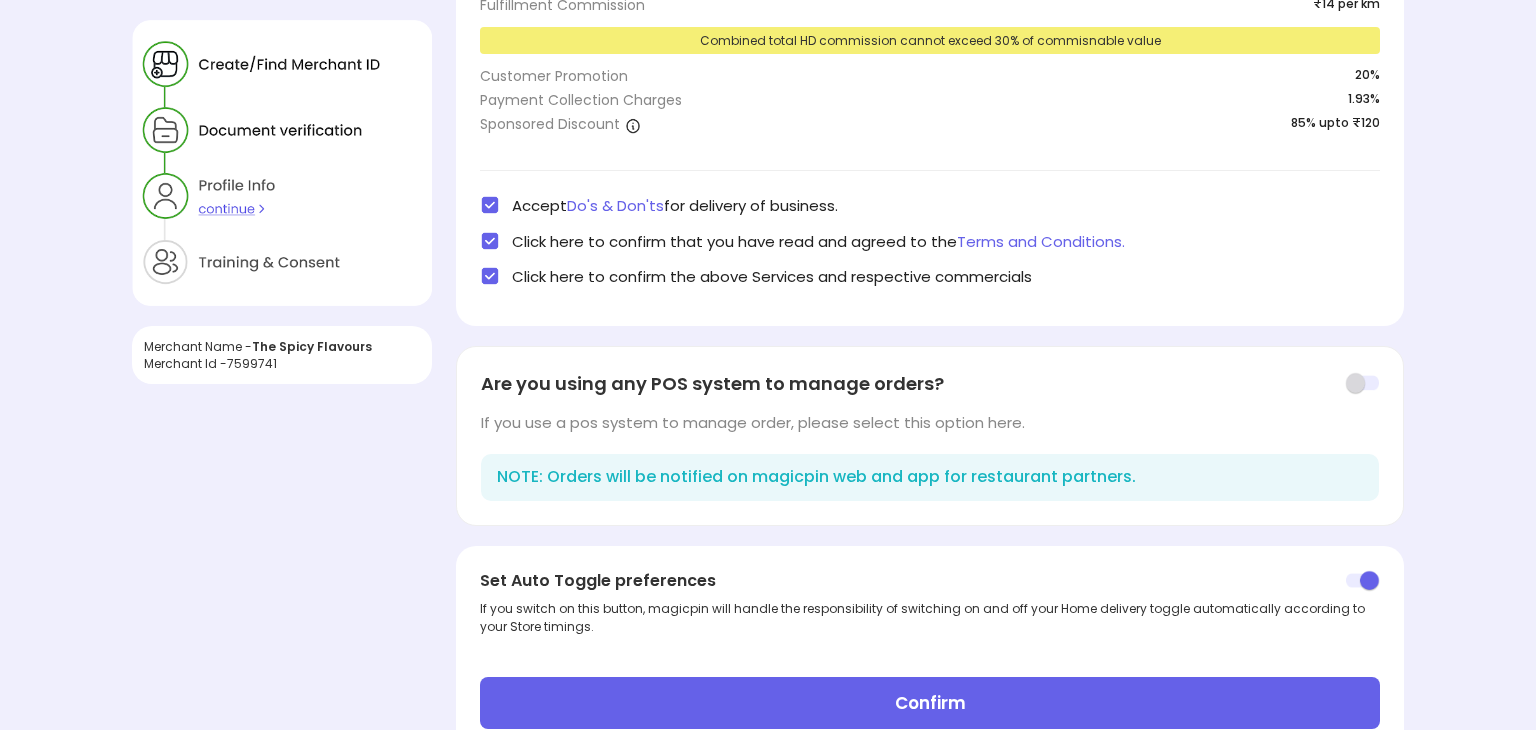 scroll, scrollTop: 570, scrollLeft: 0, axis: vertical 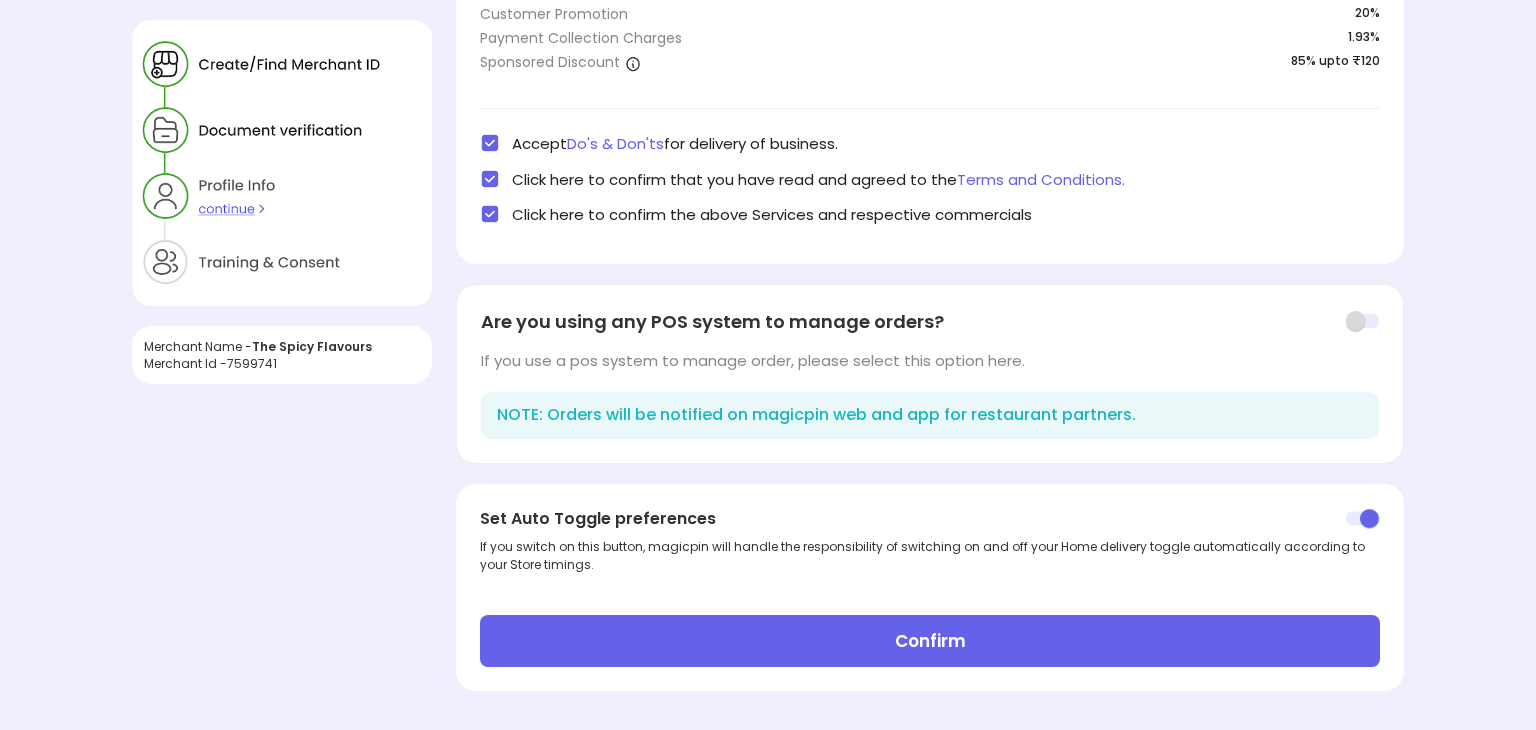 click on "Confirm" at bounding box center (930, 641) 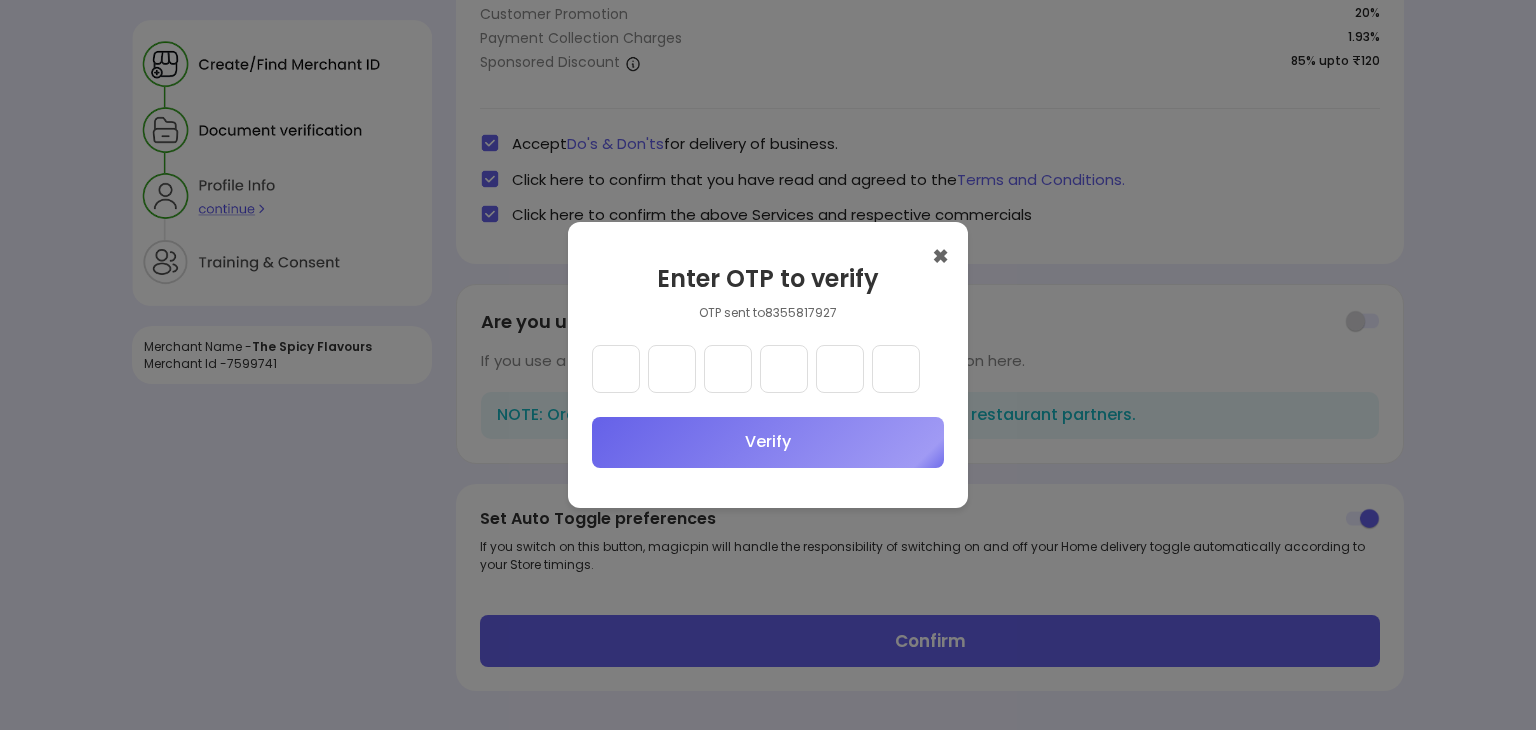 click at bounding box center (616, 369) 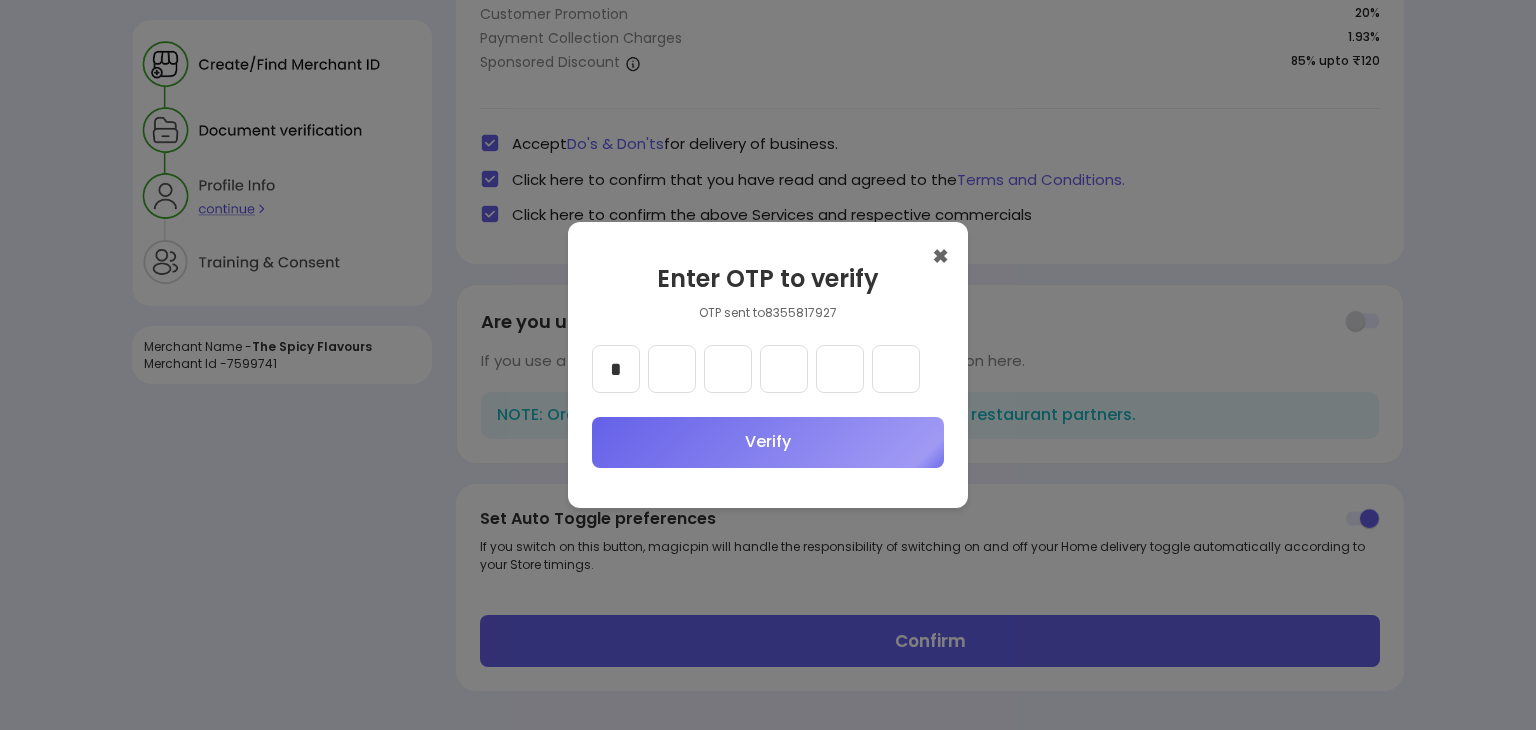 type on "*" 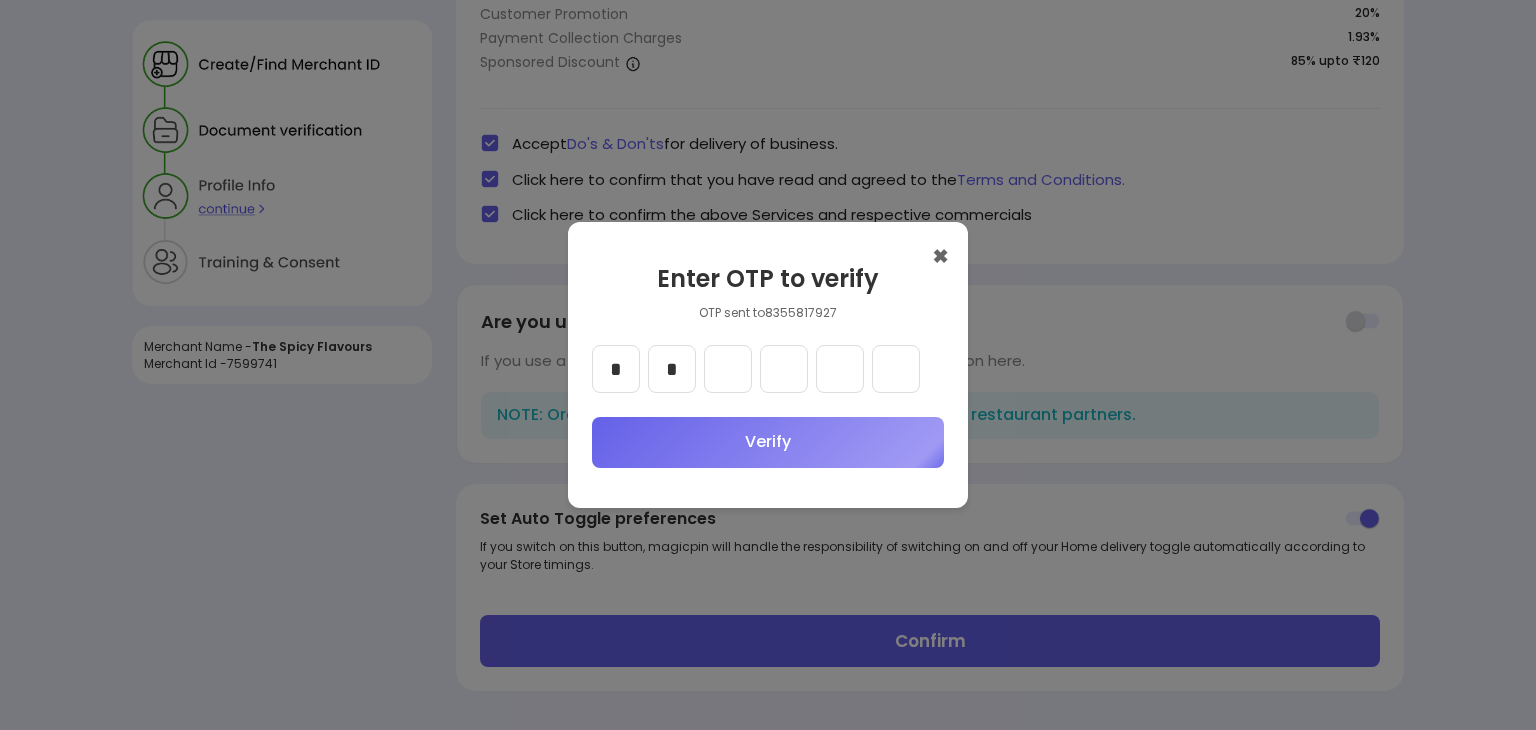 type on "*" 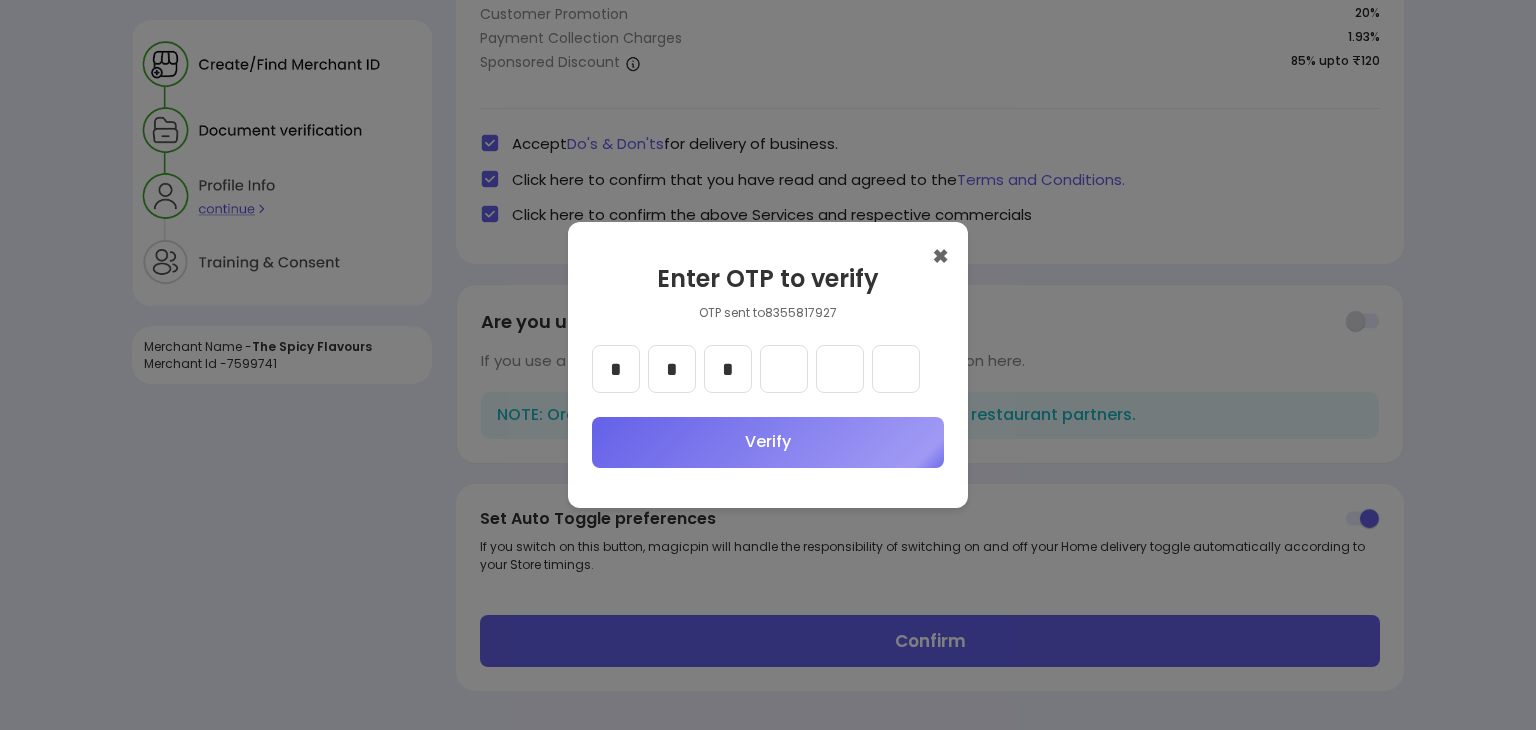 type on "*" 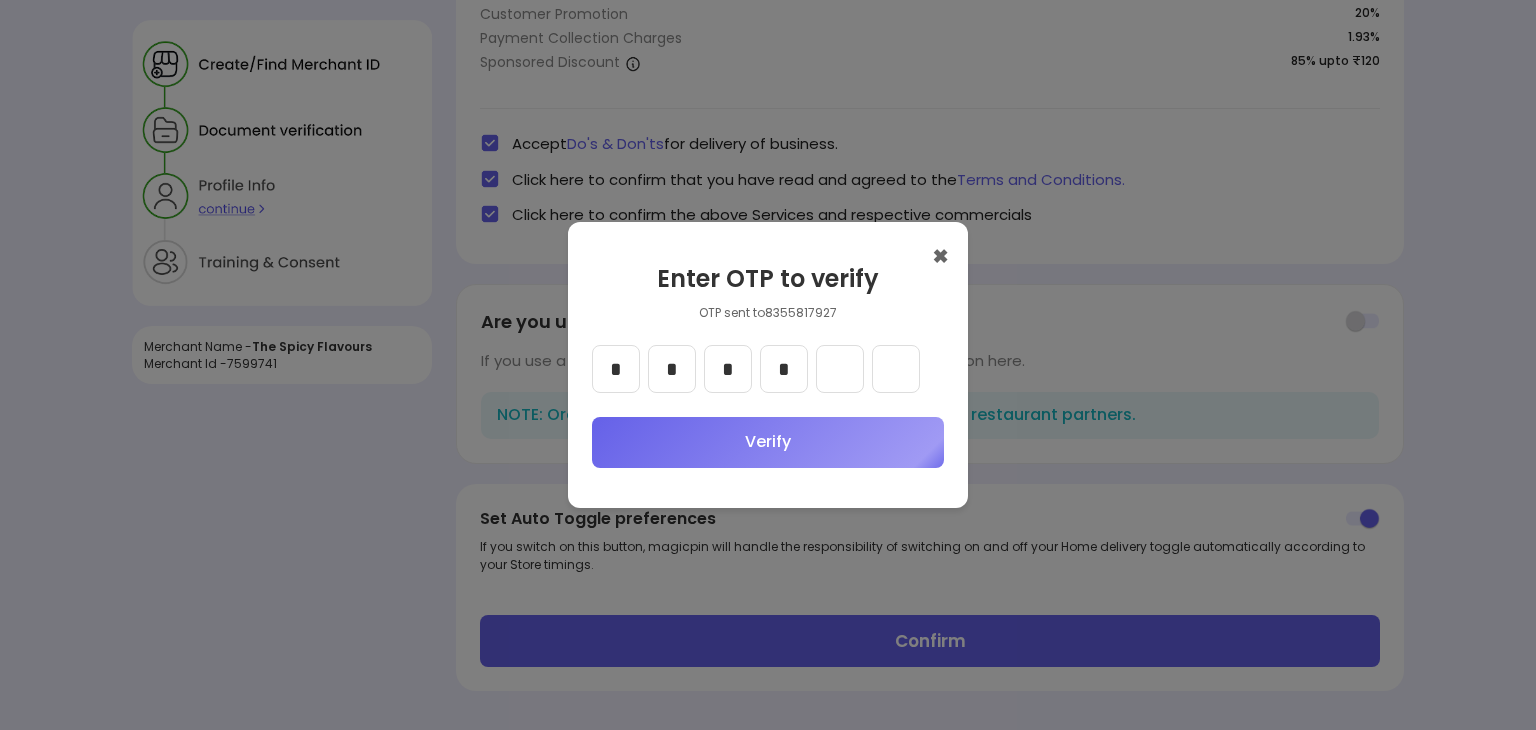 type on "*" 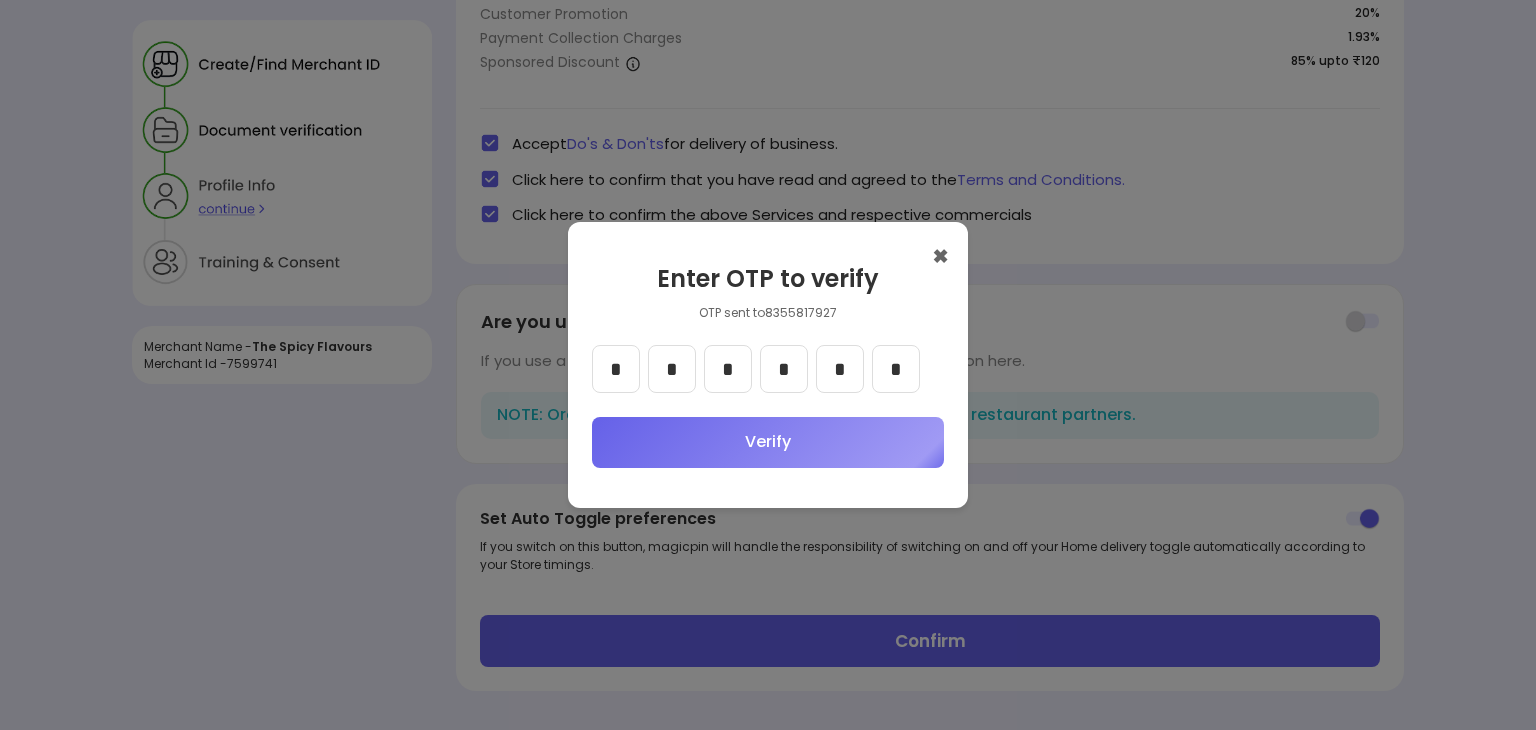 type on "*" 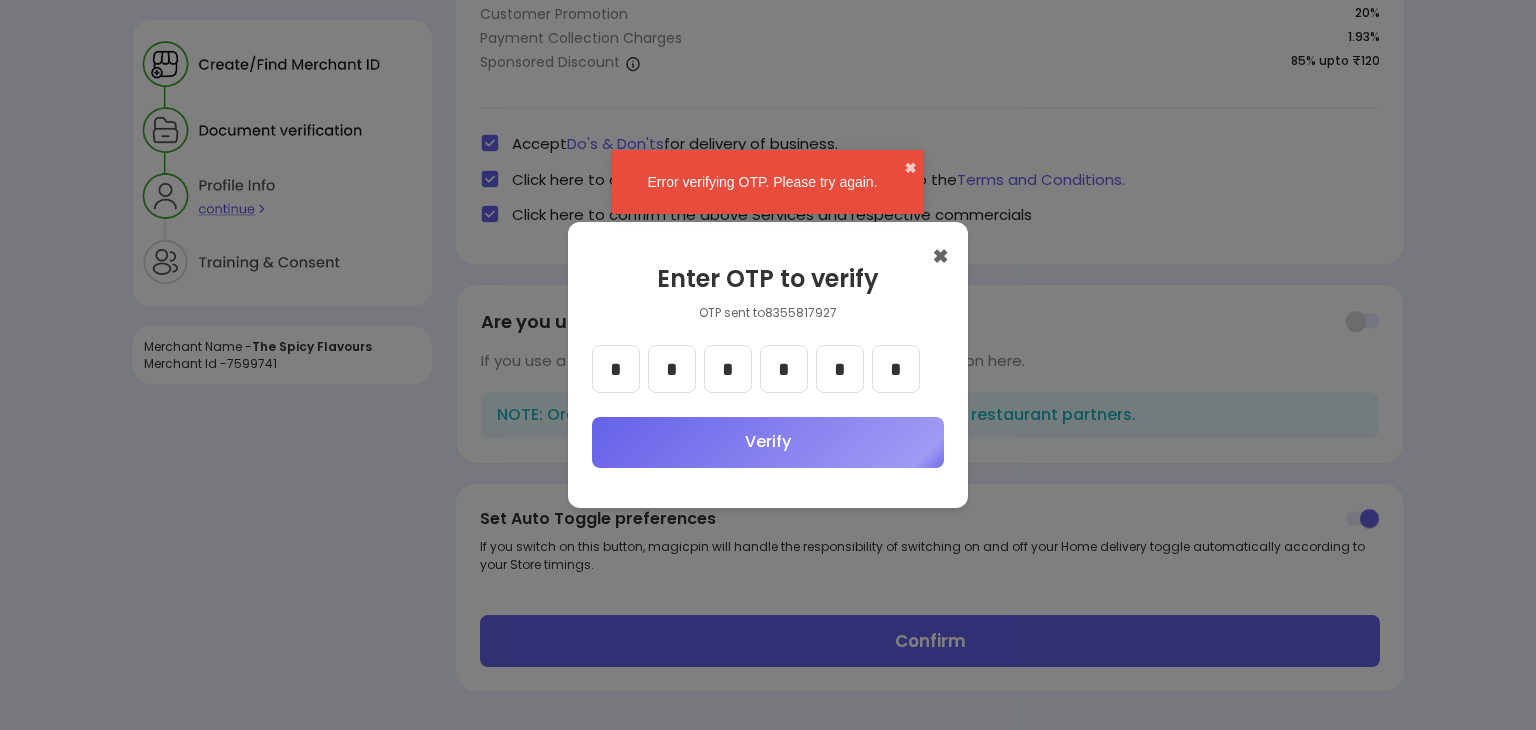 click on "*" at bounding box center [896, 369] 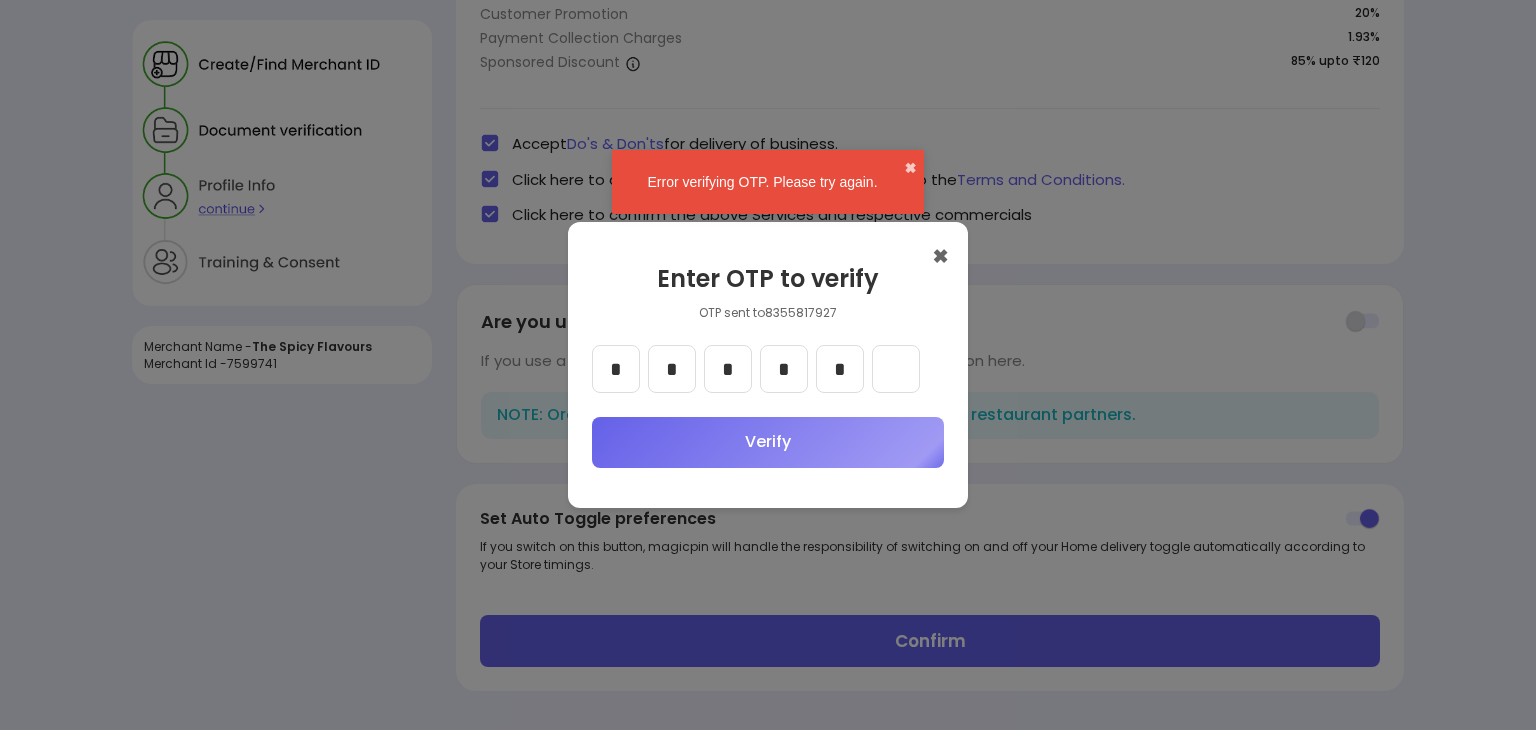 type 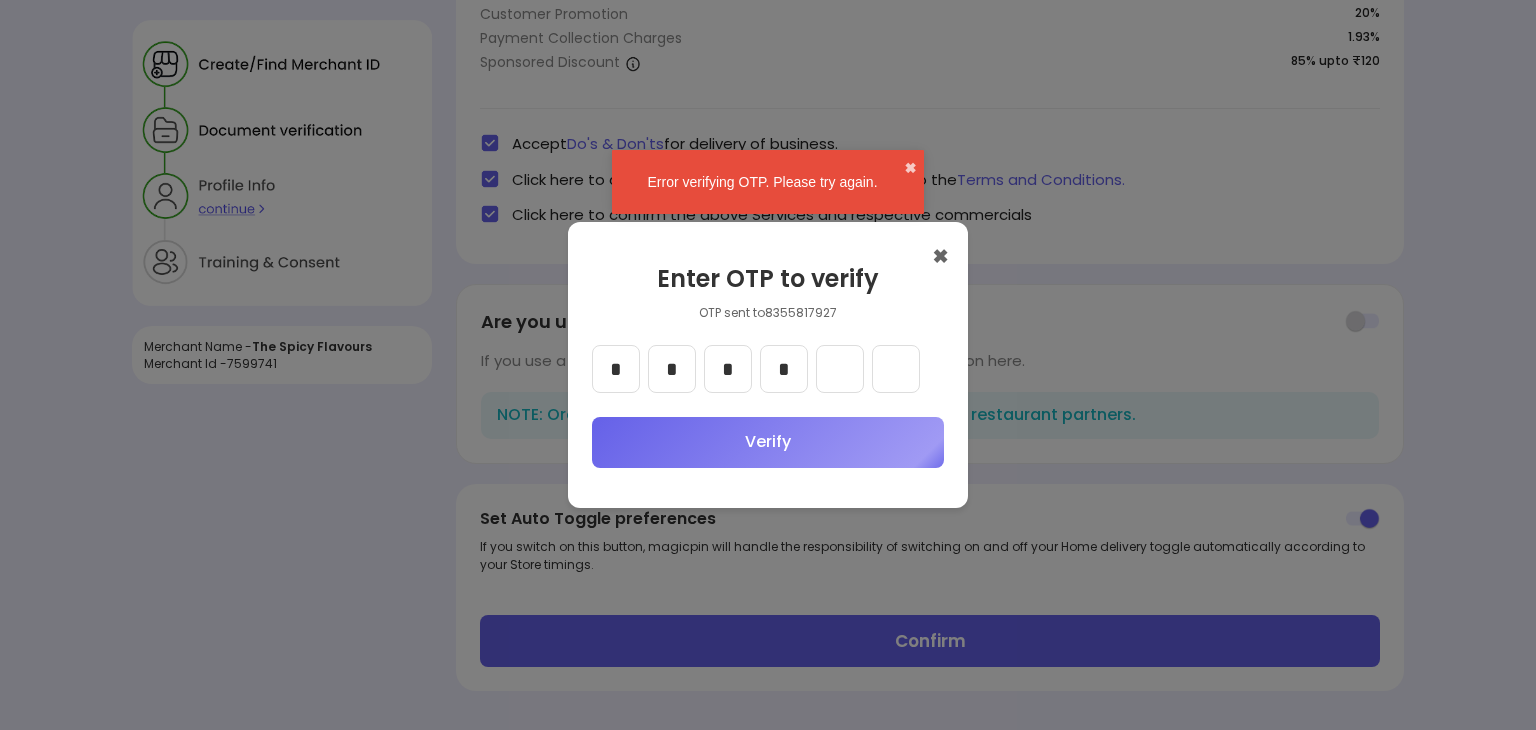 type 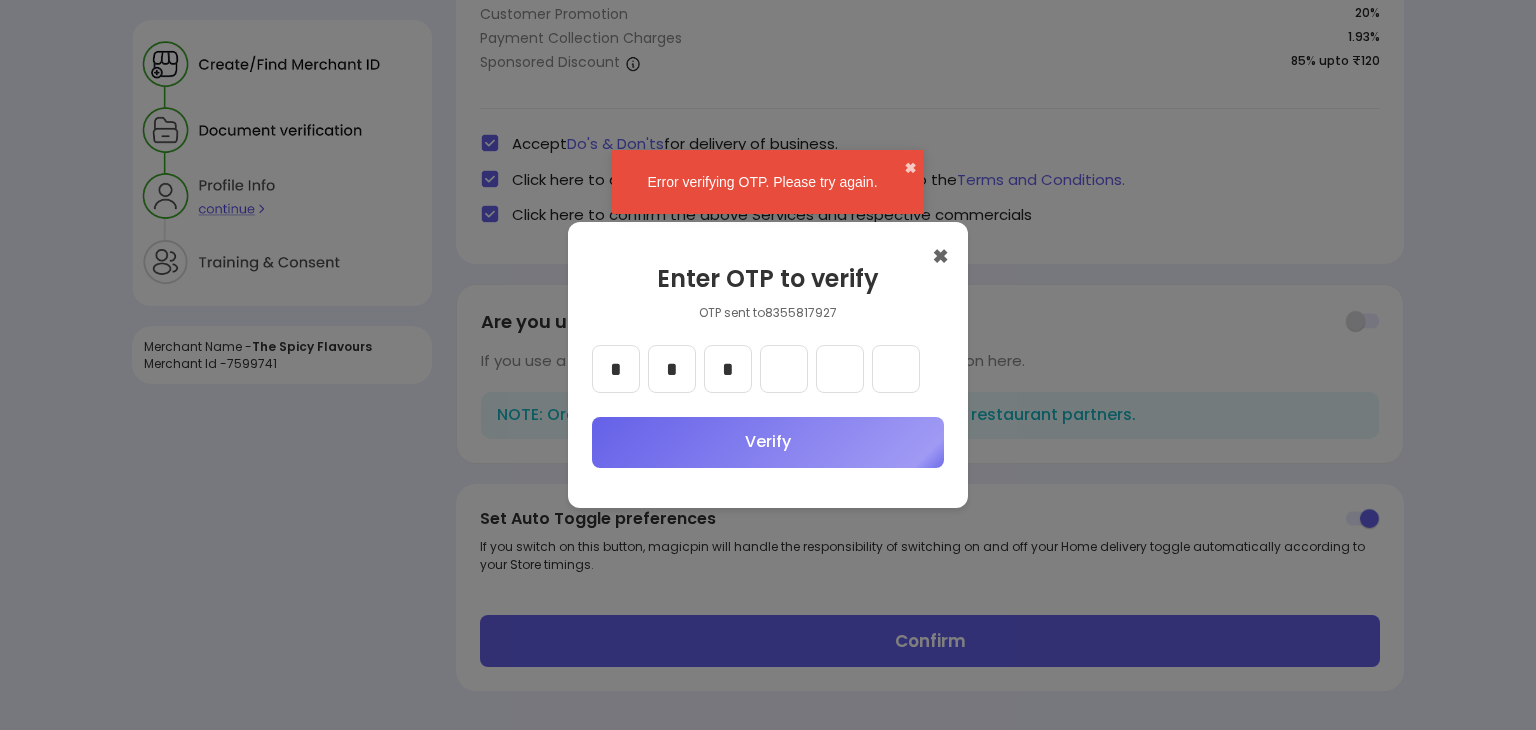 type 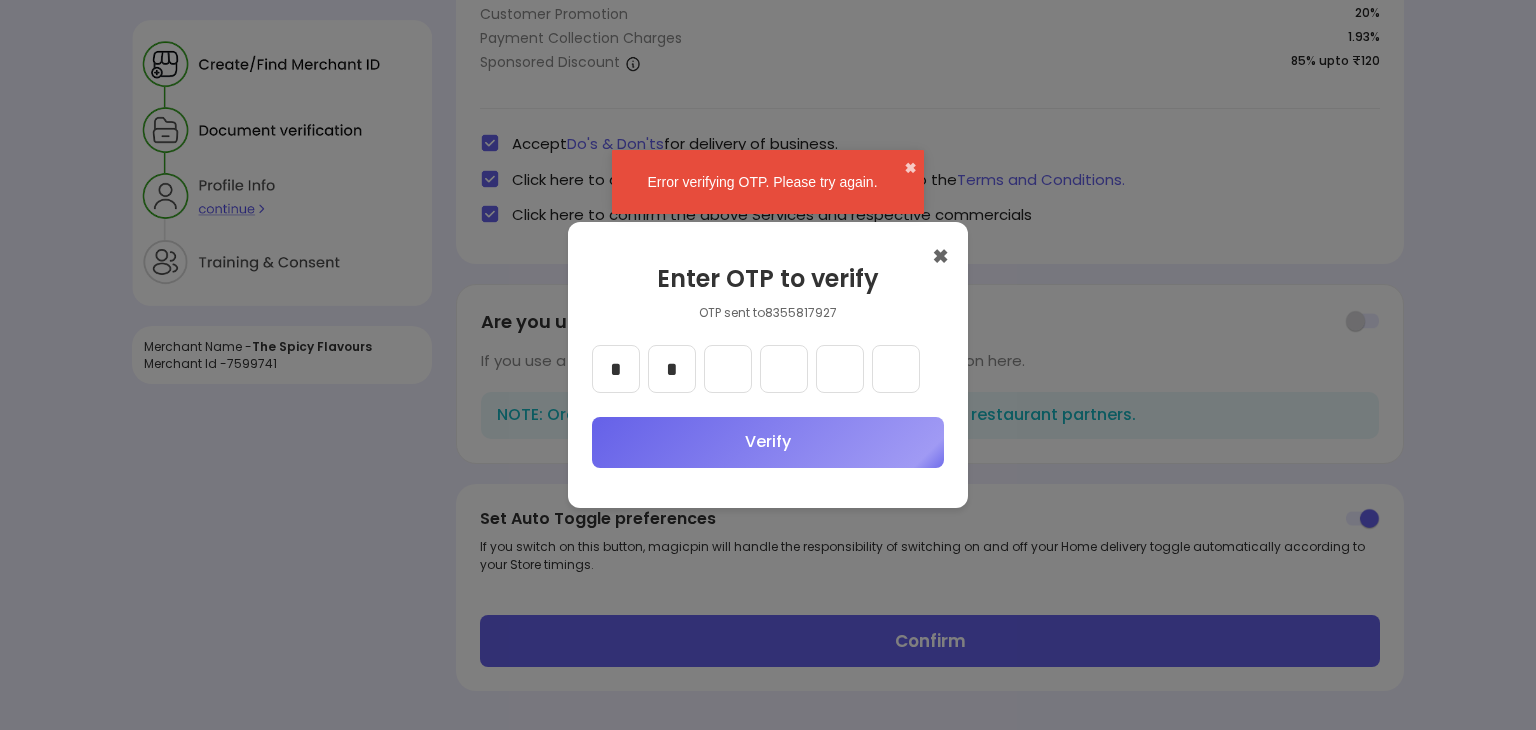 type 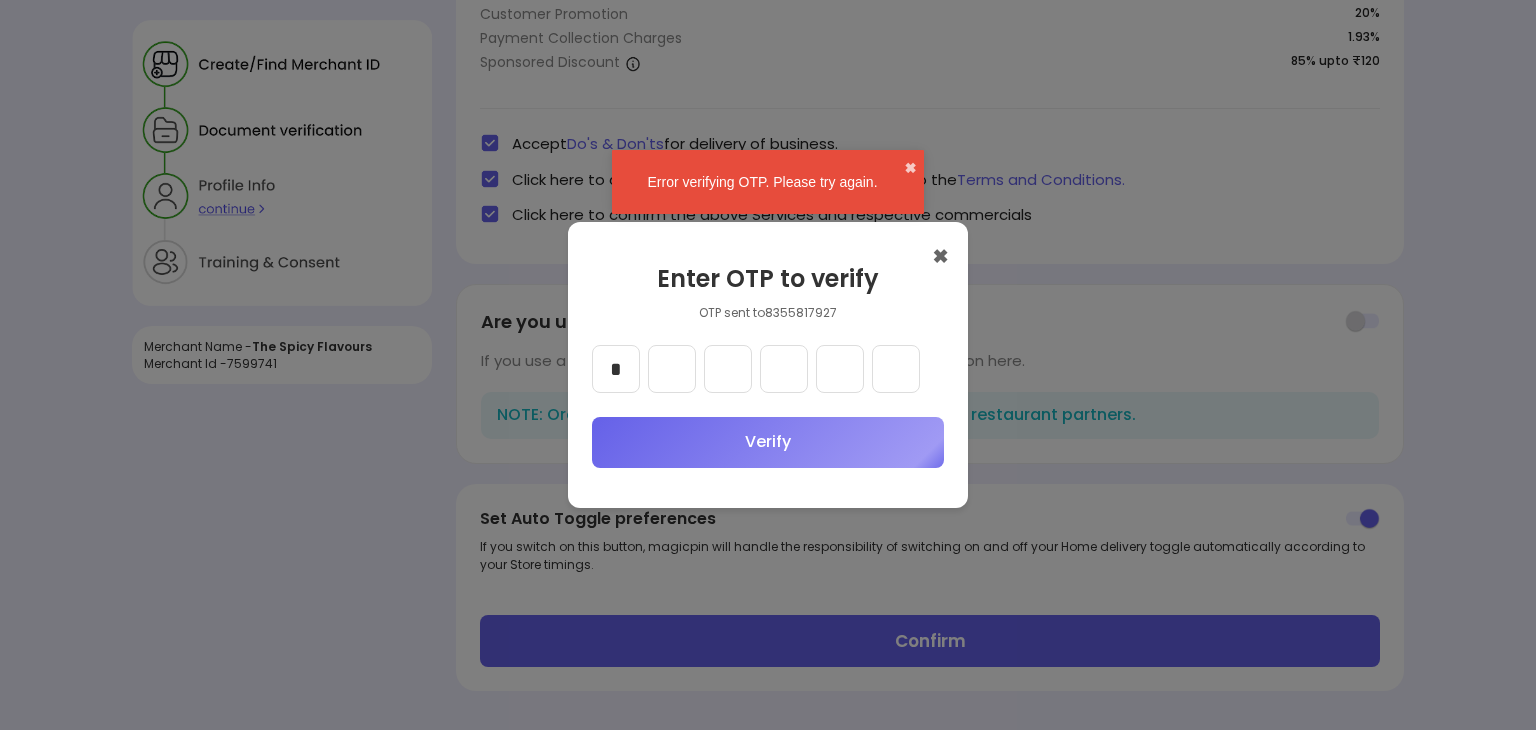 type 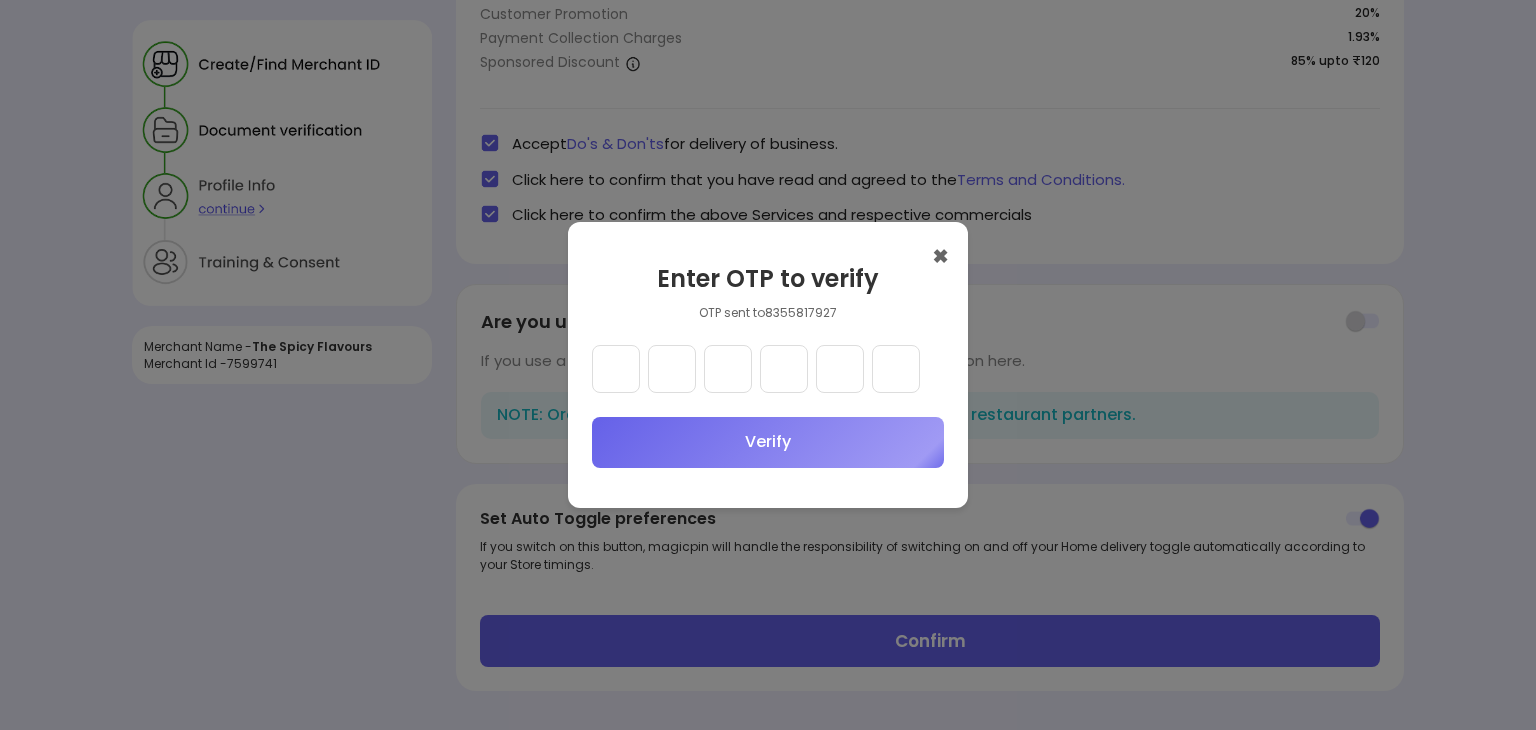 type on "*" 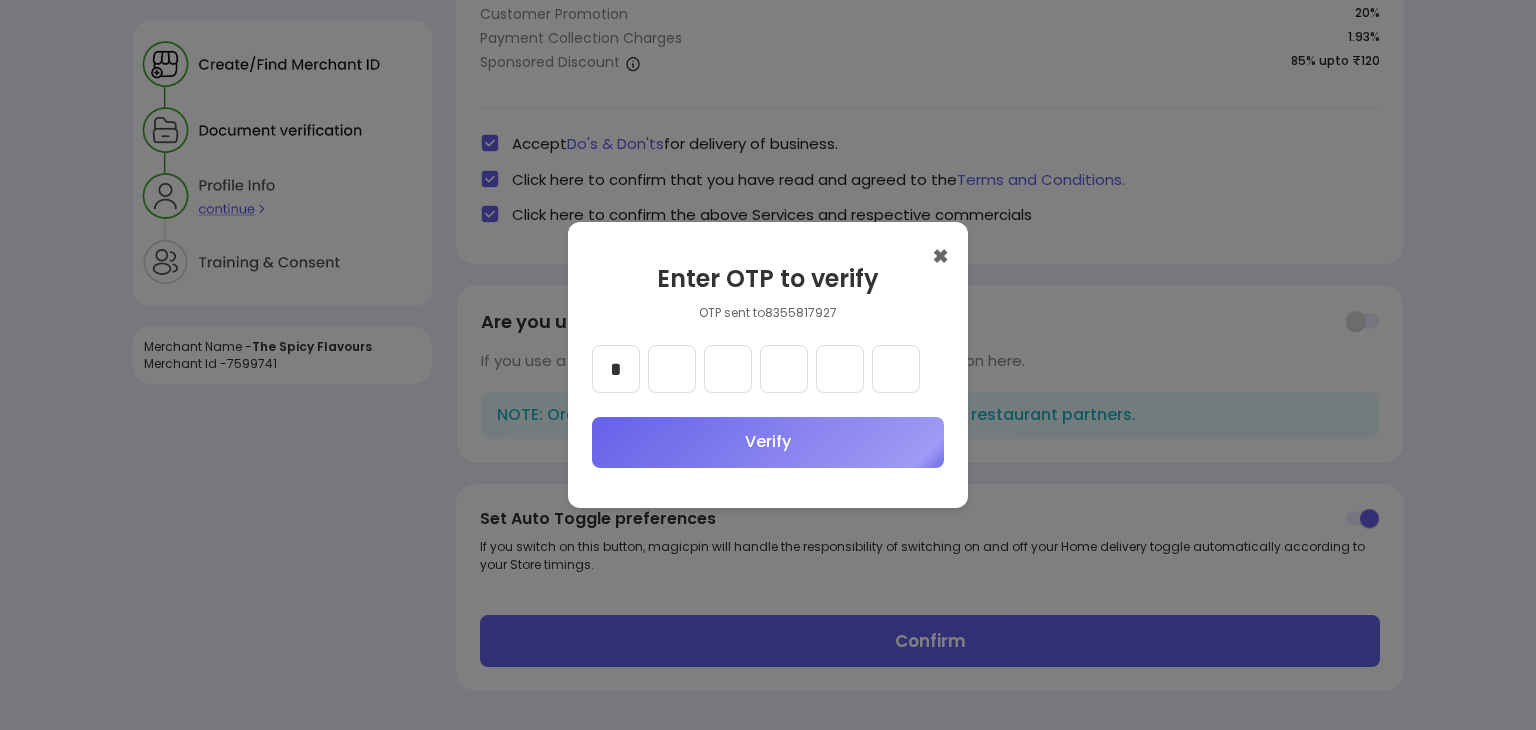 type on "*" 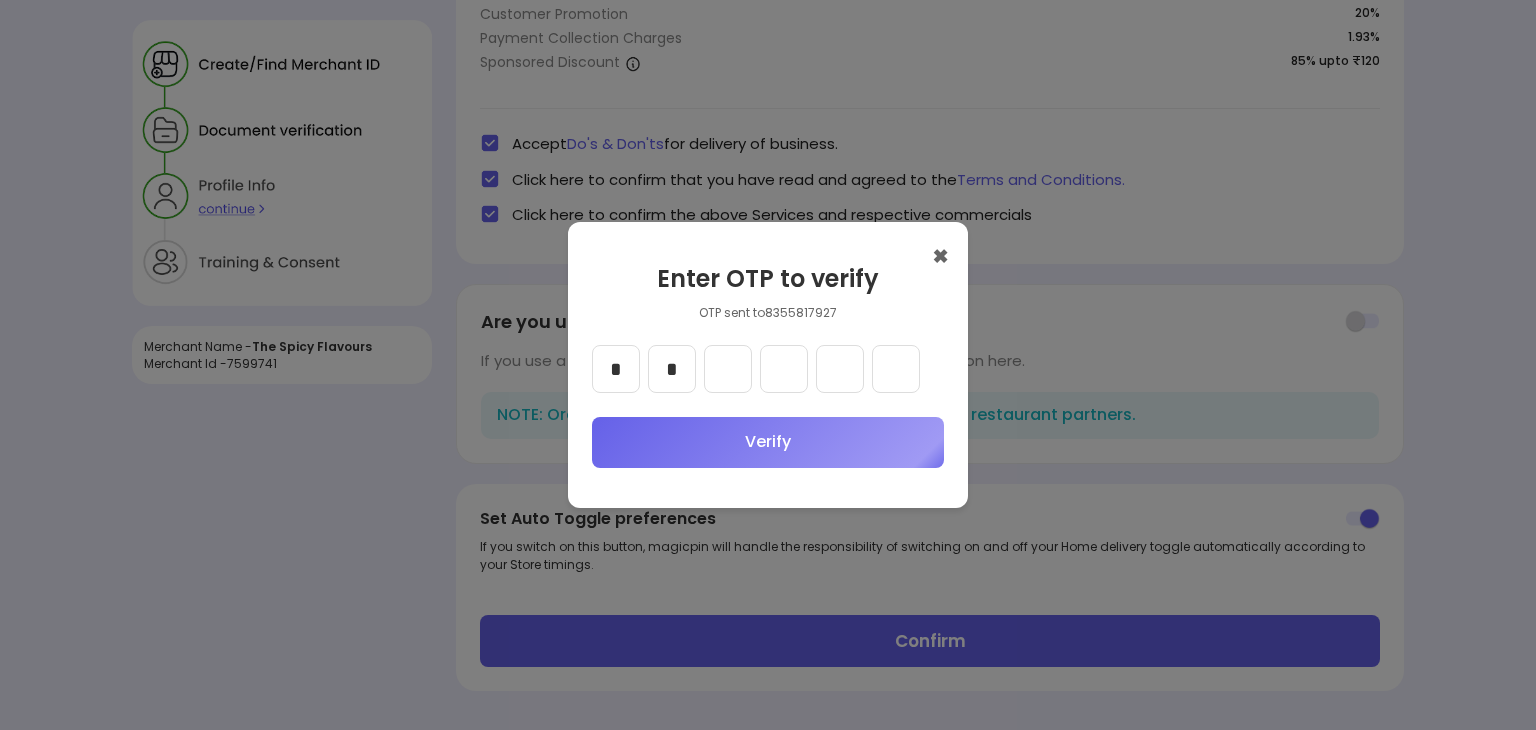 type on "*" 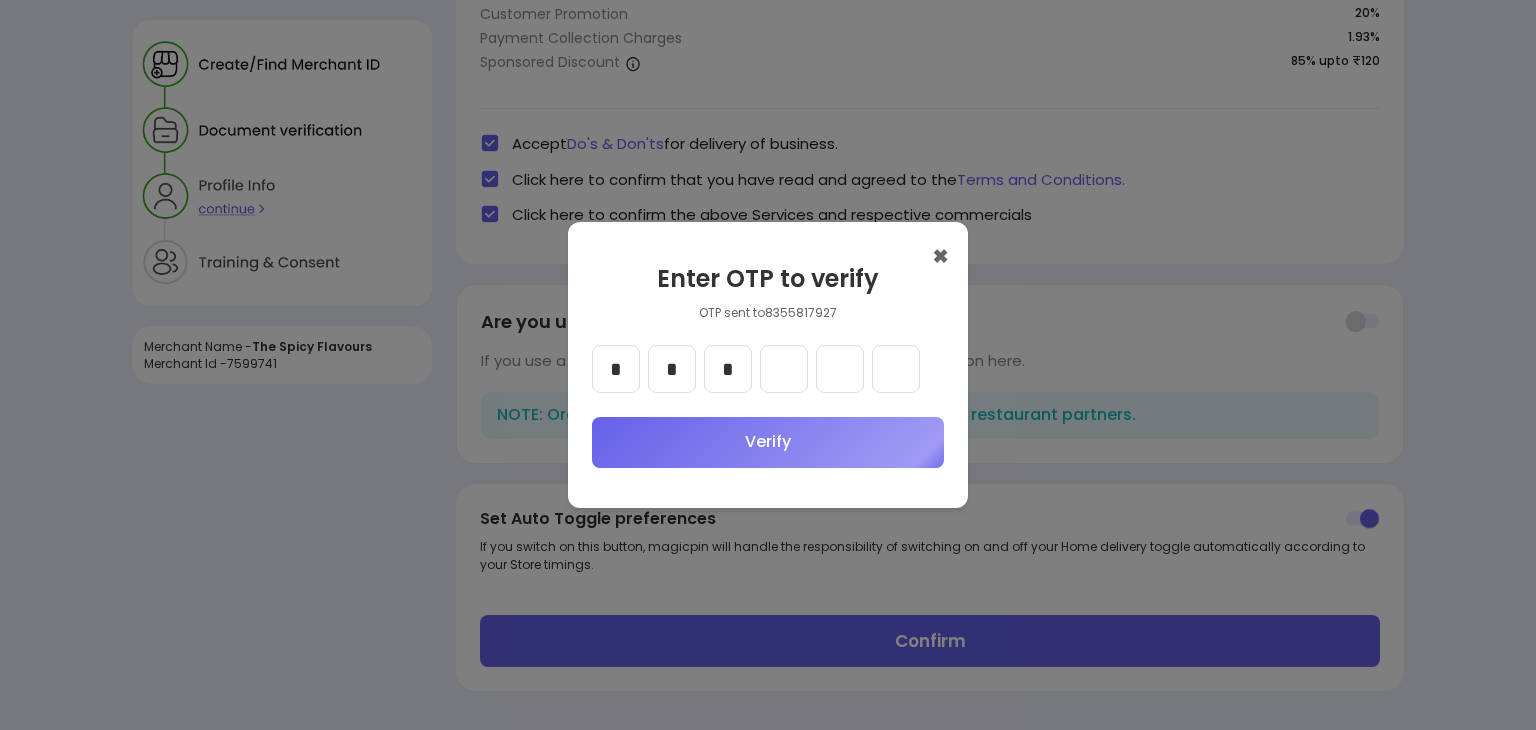 type on "*" 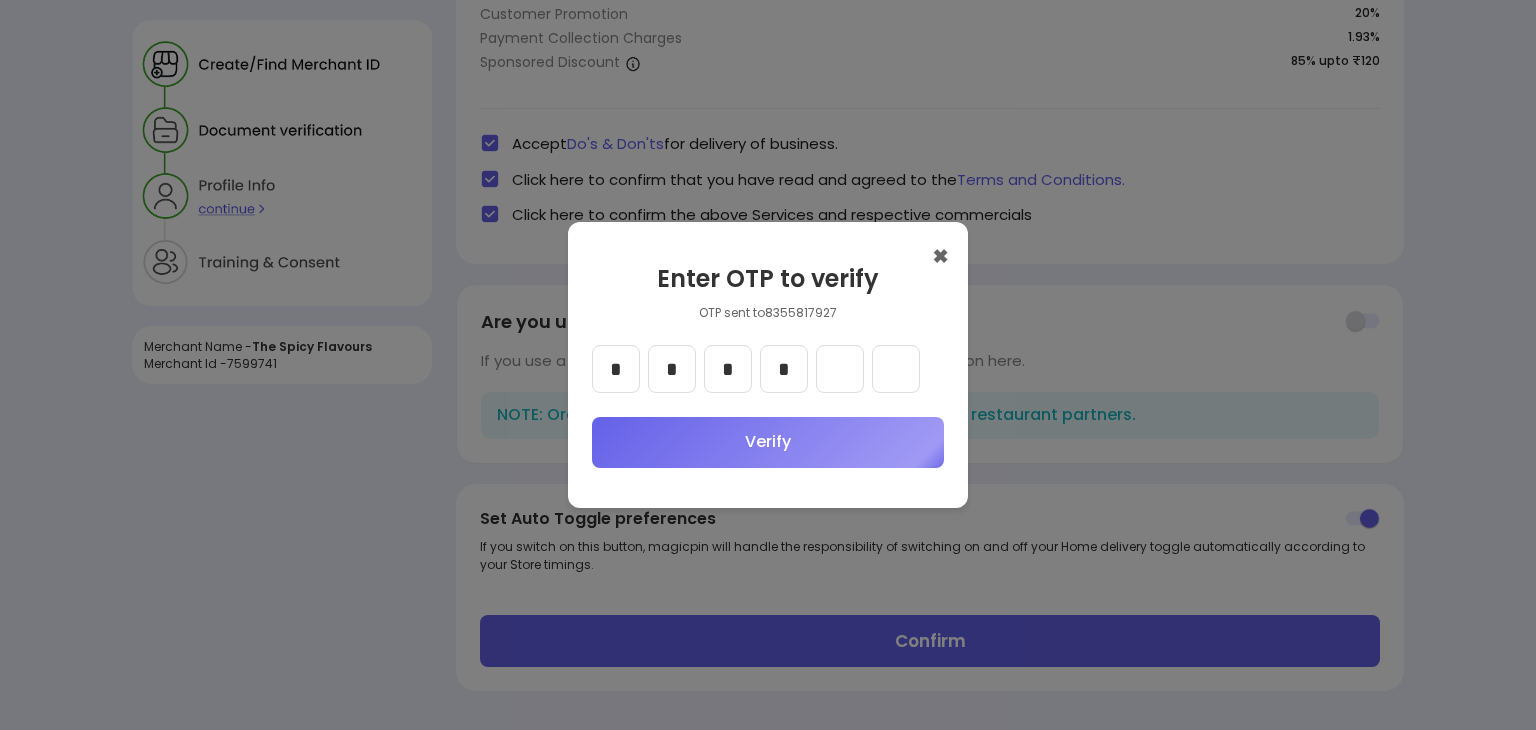 type on "*" 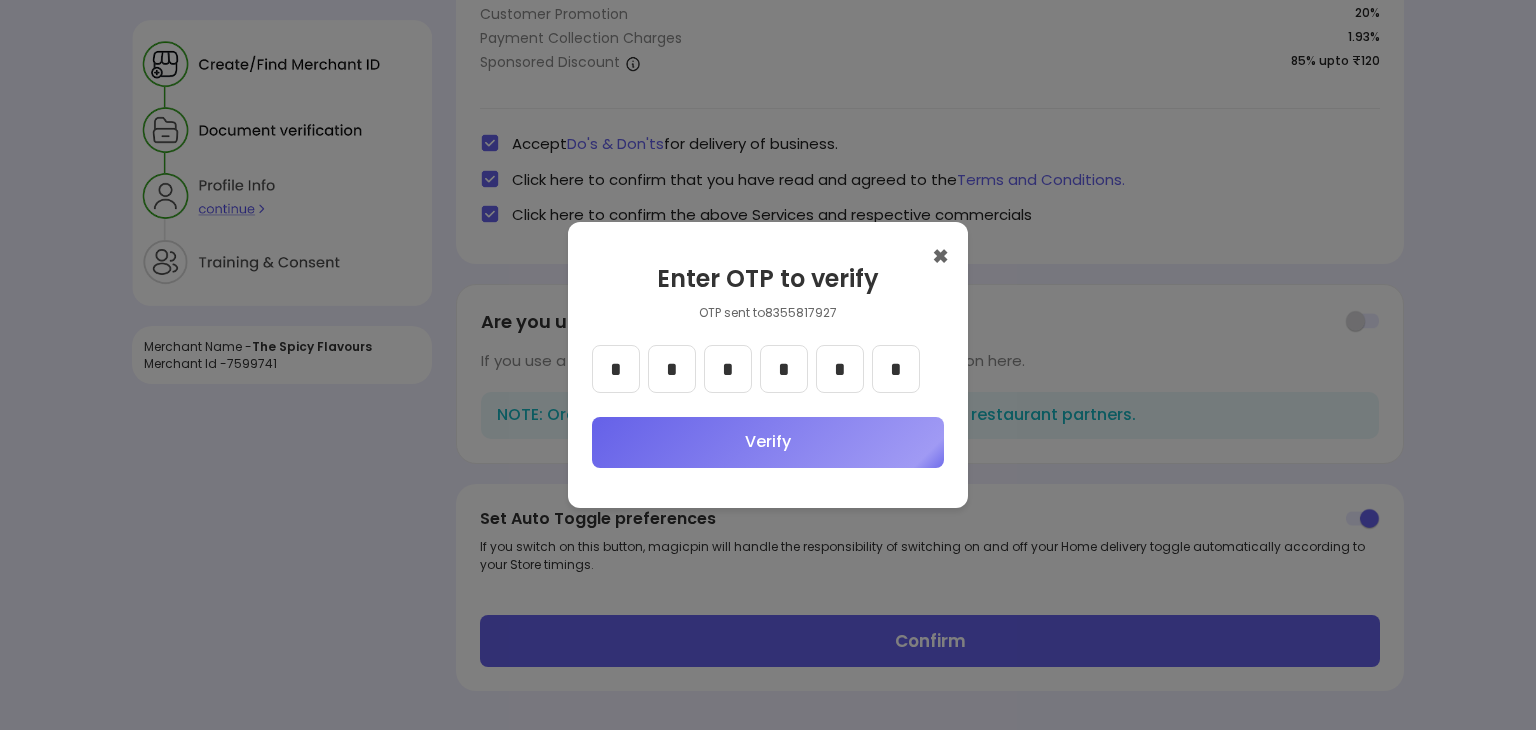 type on "*" 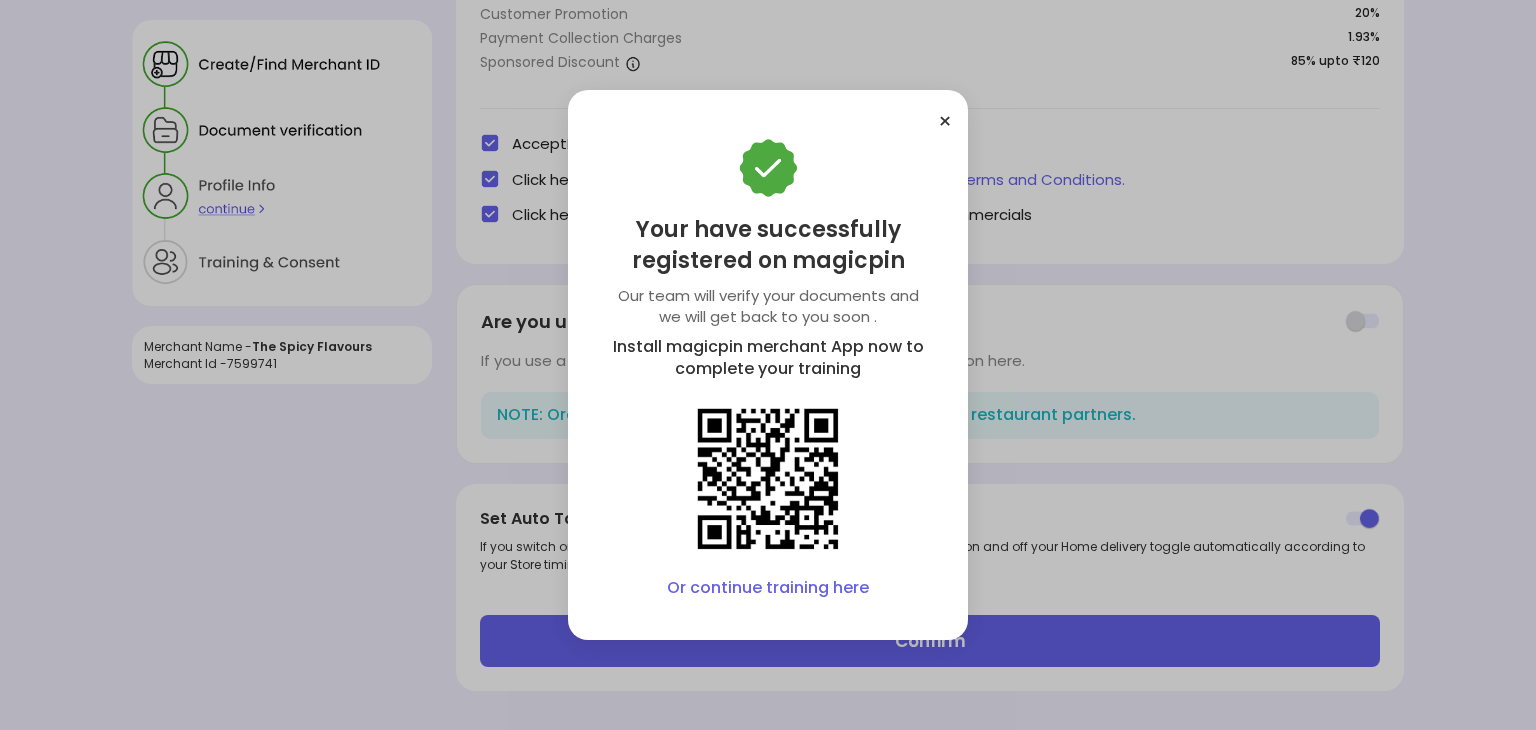click on "Or continue training here" at bounding box center [768, 588] 